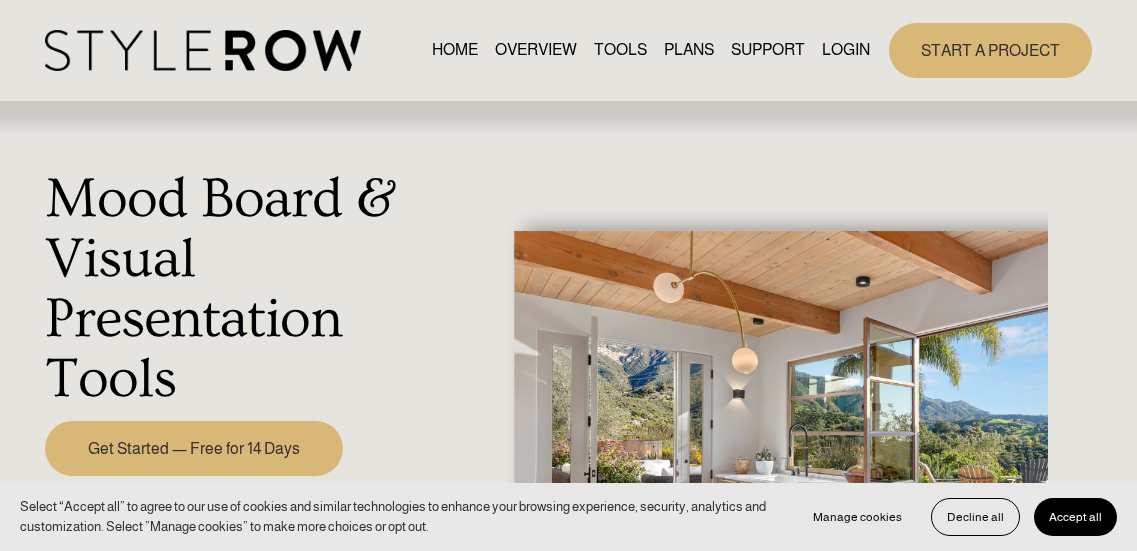 scroll, scrollTop: 0, scrollLeft: 0, axis: both 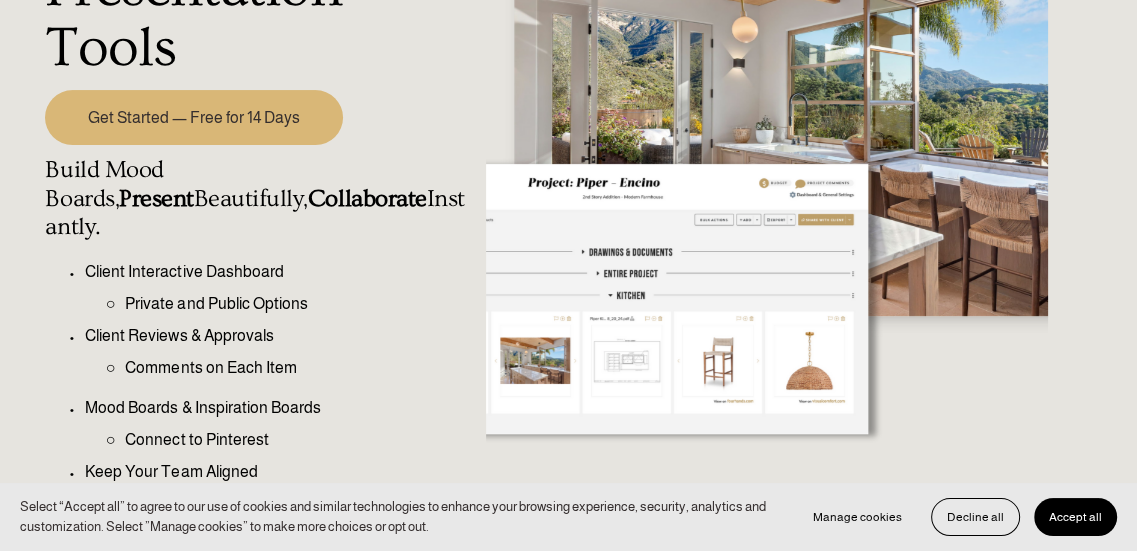 click on "Get Started — Free for 14 Days" at bounding box center [193, 118] 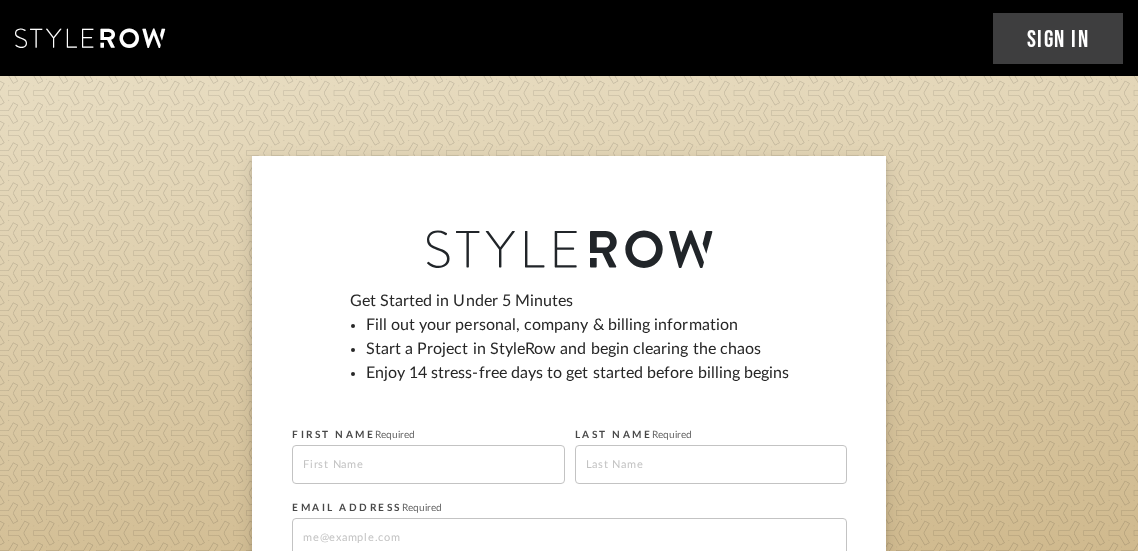 scroll, scrollTop: 0, scrollLeft: 0, axis: both 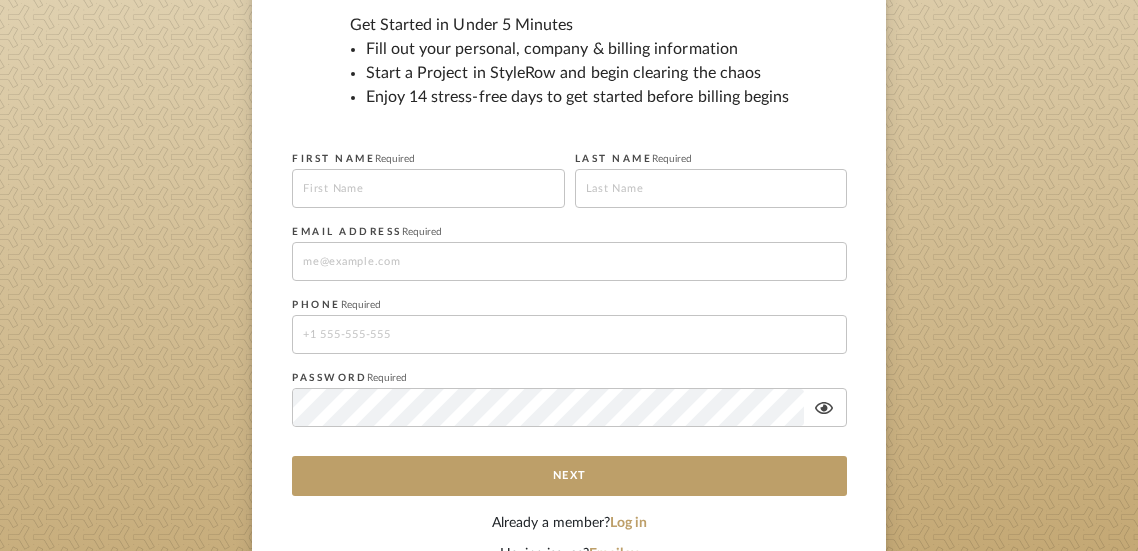 click at bounding box center [428, 188] 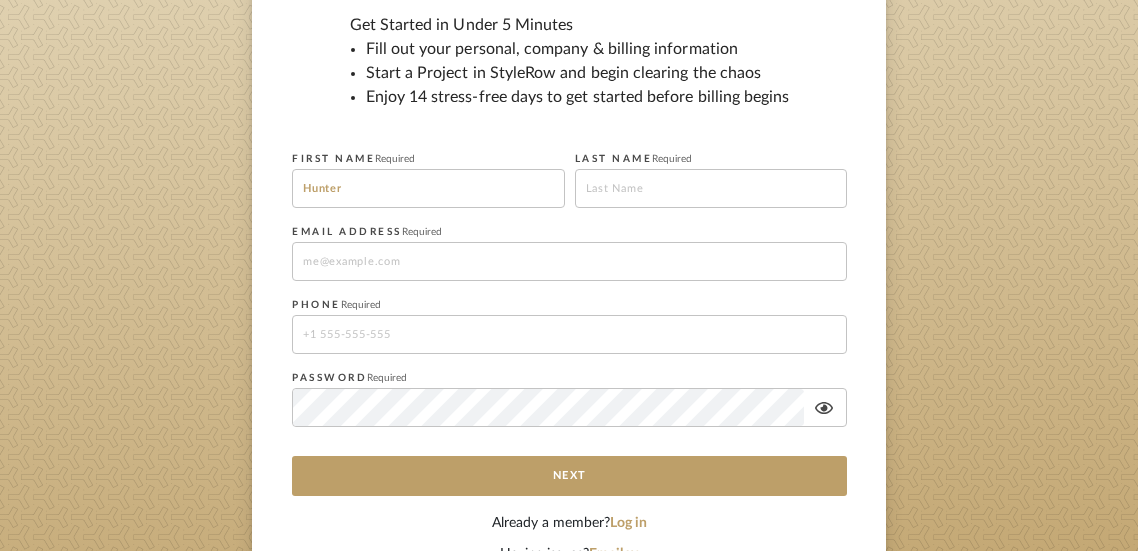 type on "[LAST]" 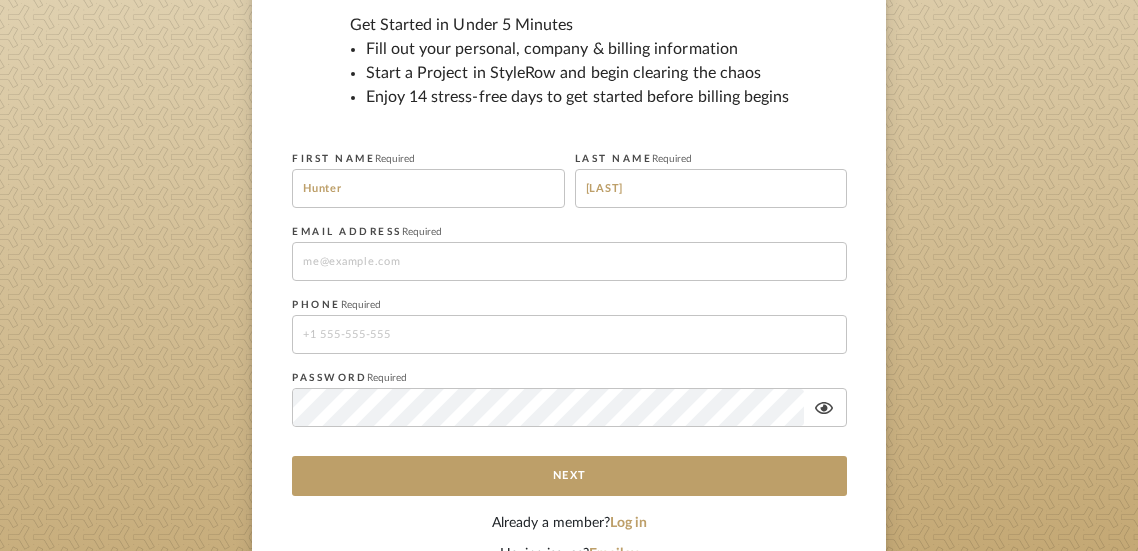 type on "[EMAIL]" 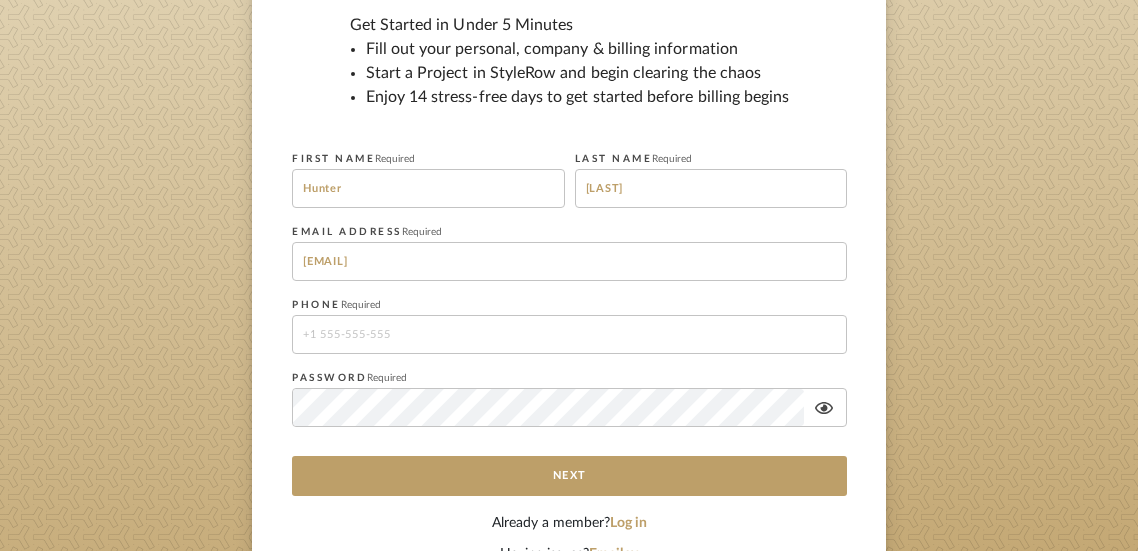 type on "[PHONE]" 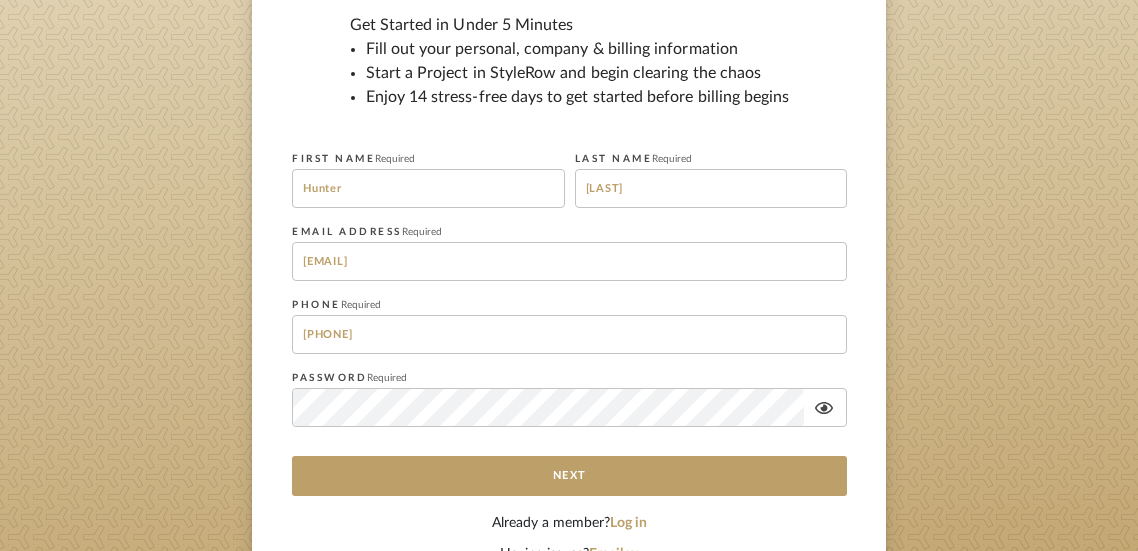 click on "[EMAIL]" at bounding box center [569, 261] 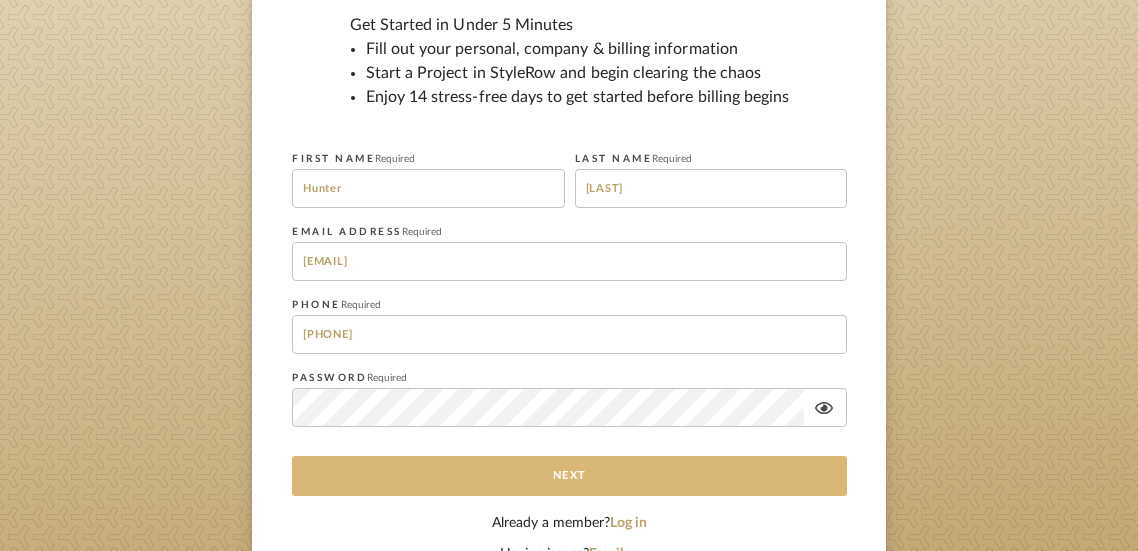 click on "Next" at bounding box center [569, 476] 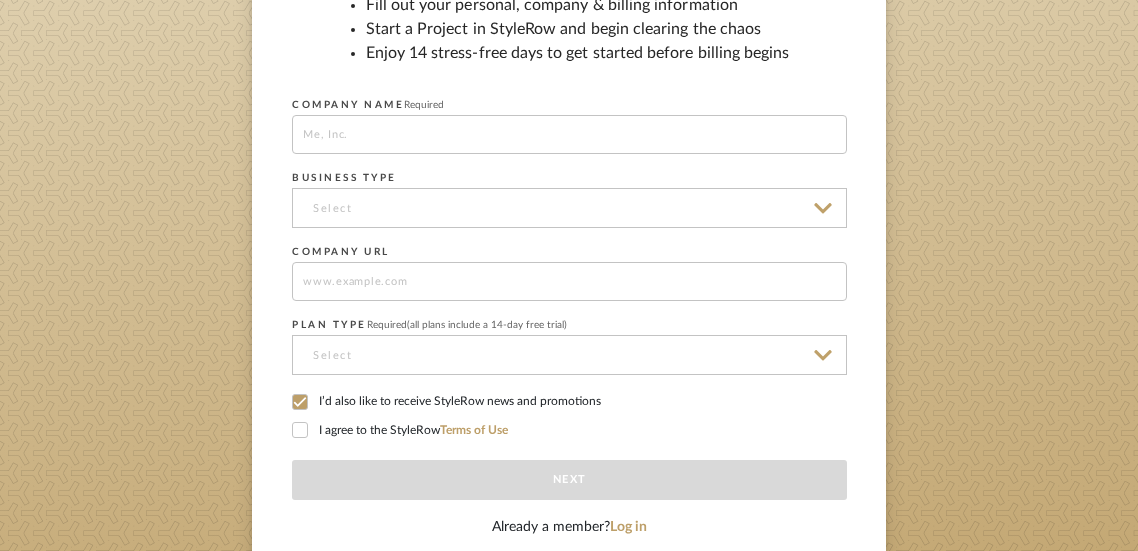 scroll, scrollTop: 325, scrollLeft: 0, axis: vertical 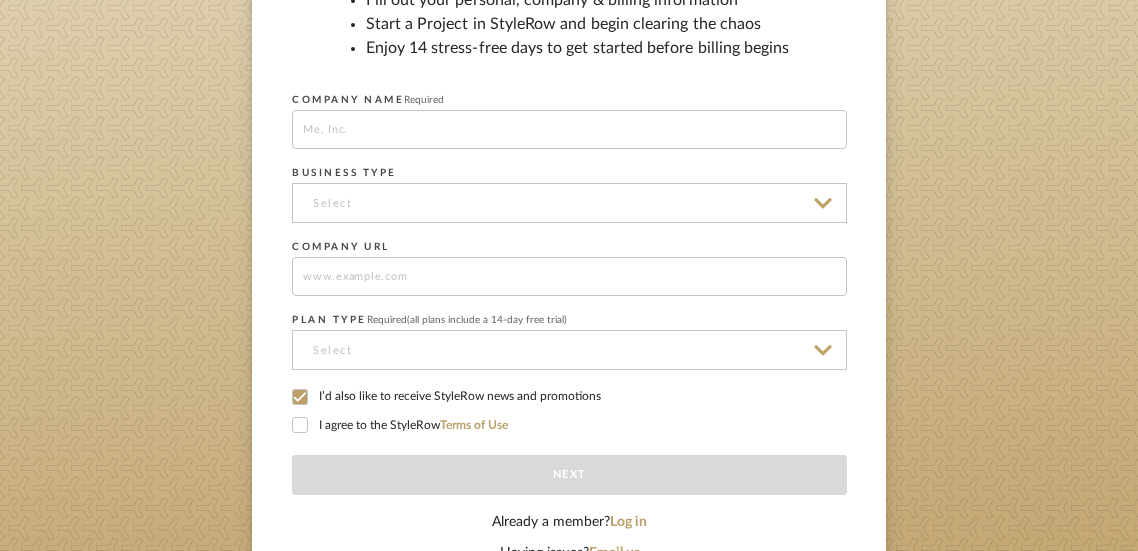 click at bounding box center [569, 203] 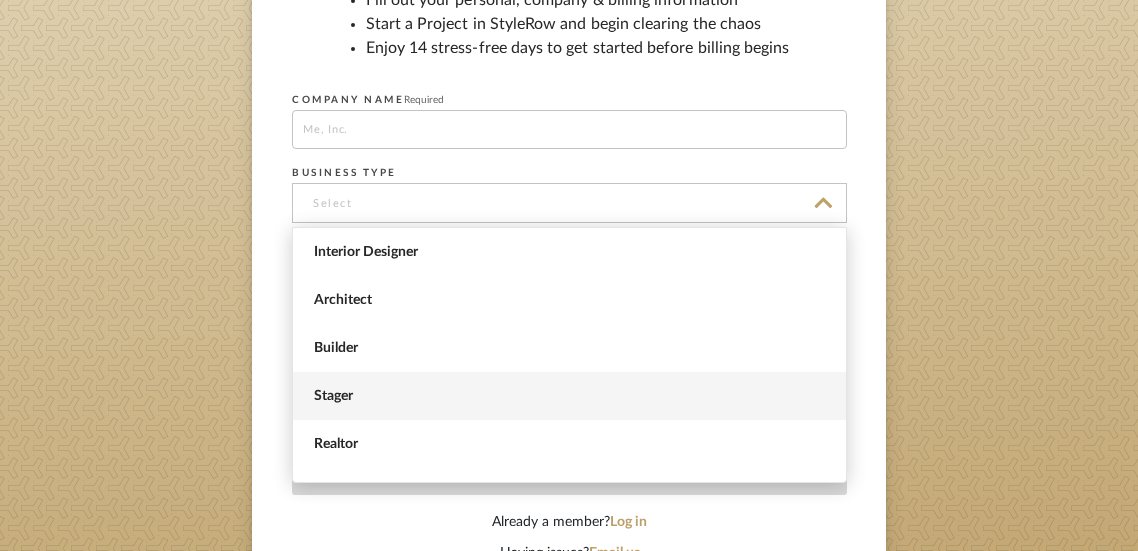 scroll, scrollTop: 81, scrollLeft: 0, axis: vertical 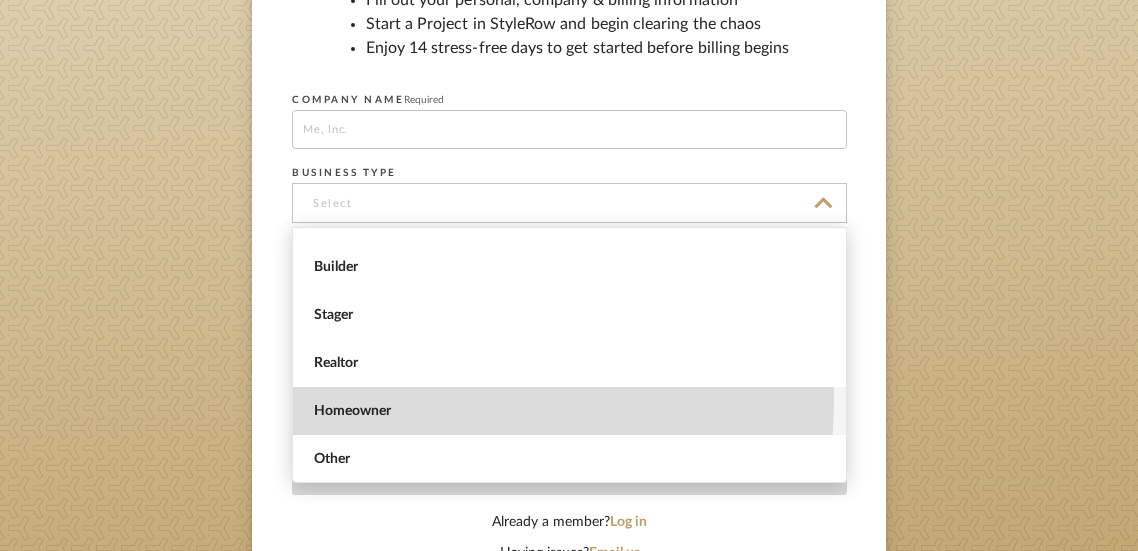 click on "Homeowner" at bounding box center [569, 411] 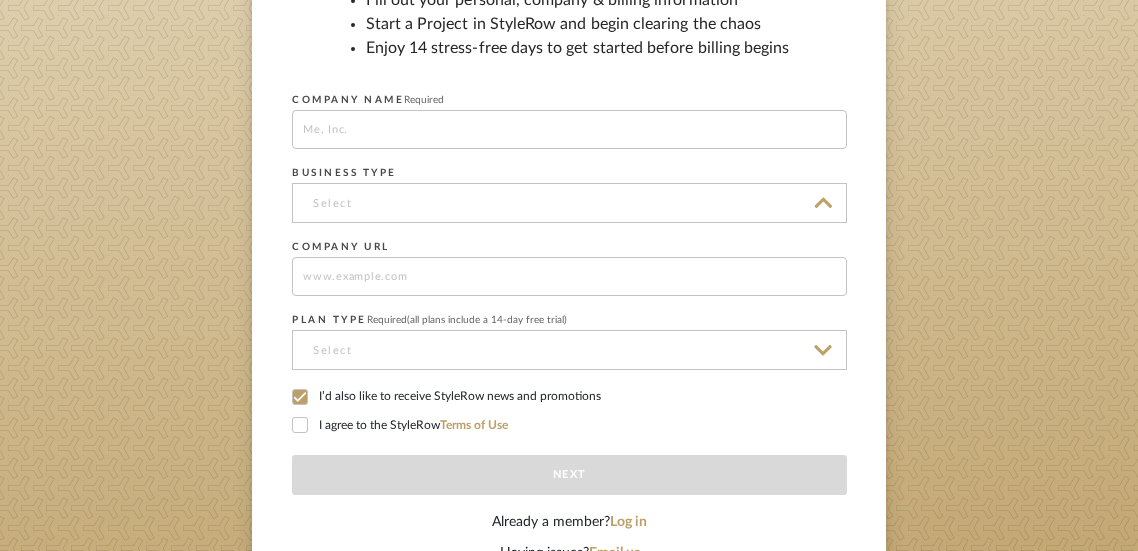 type on "Homeowner" 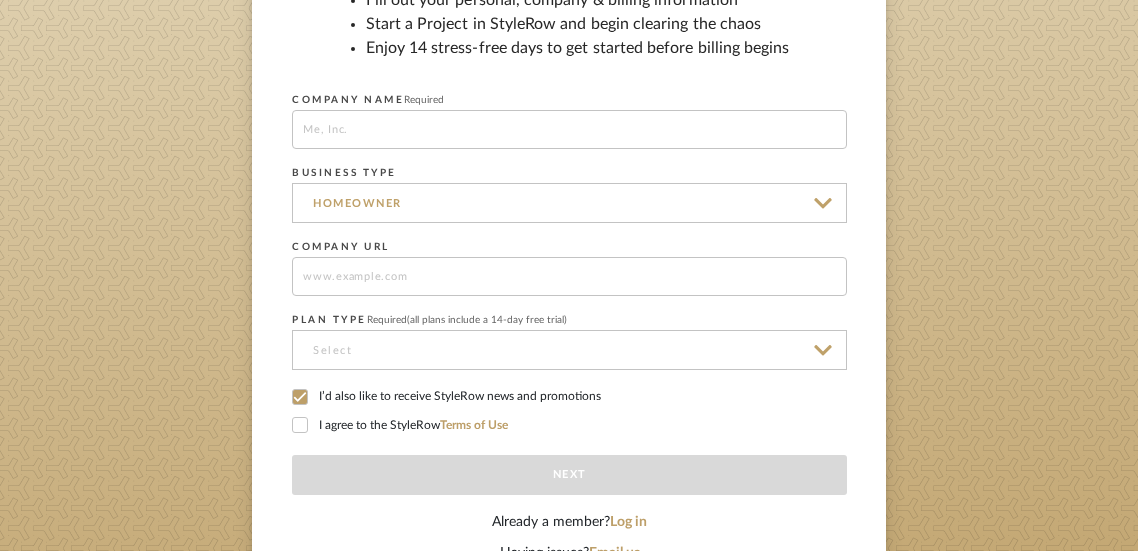 click at bounding box center [569, 129] 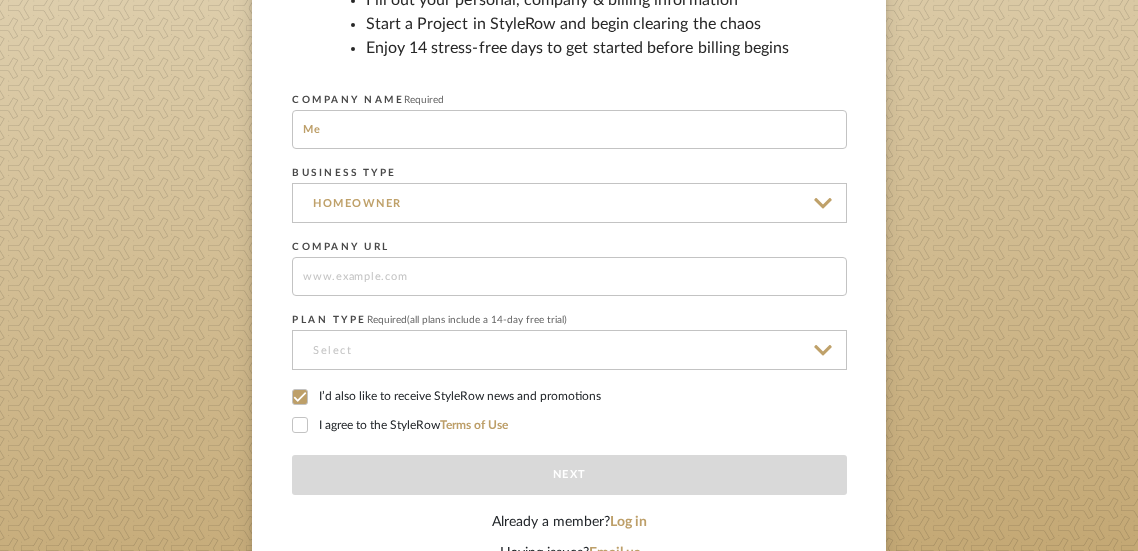 type on "Me" 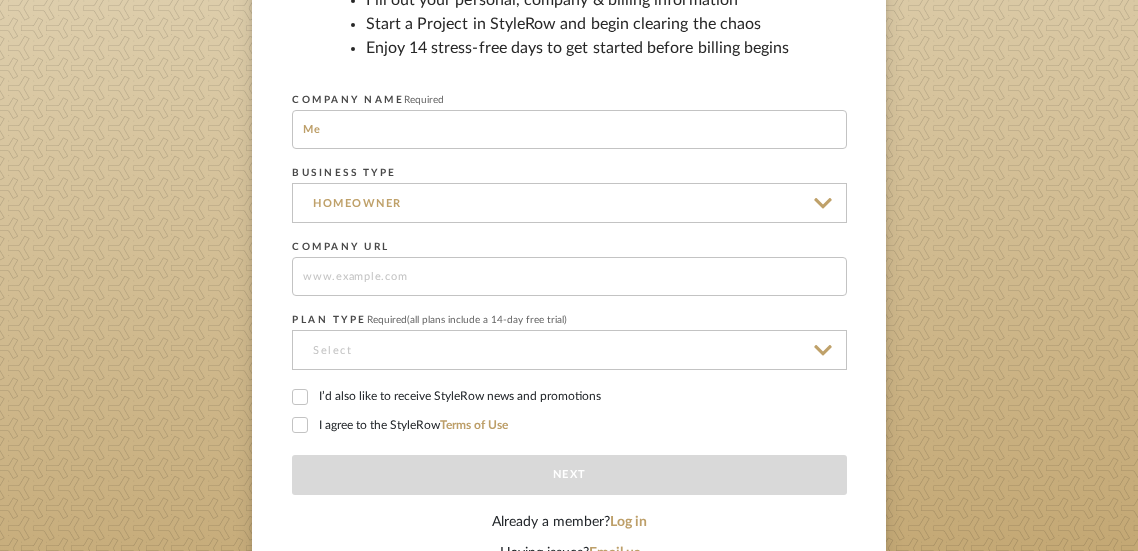 click 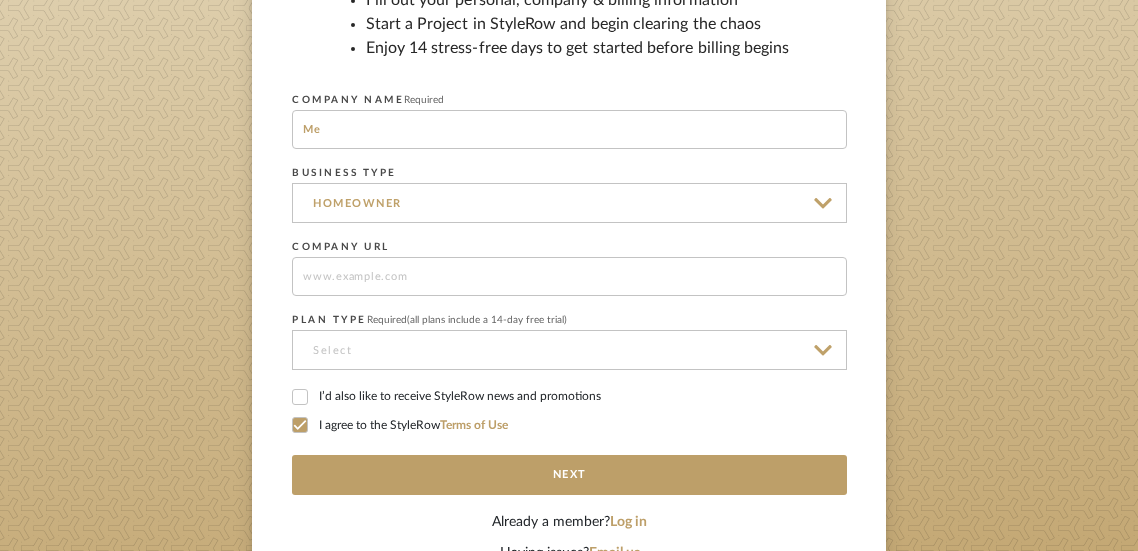 click at bounding box center [569, 350] 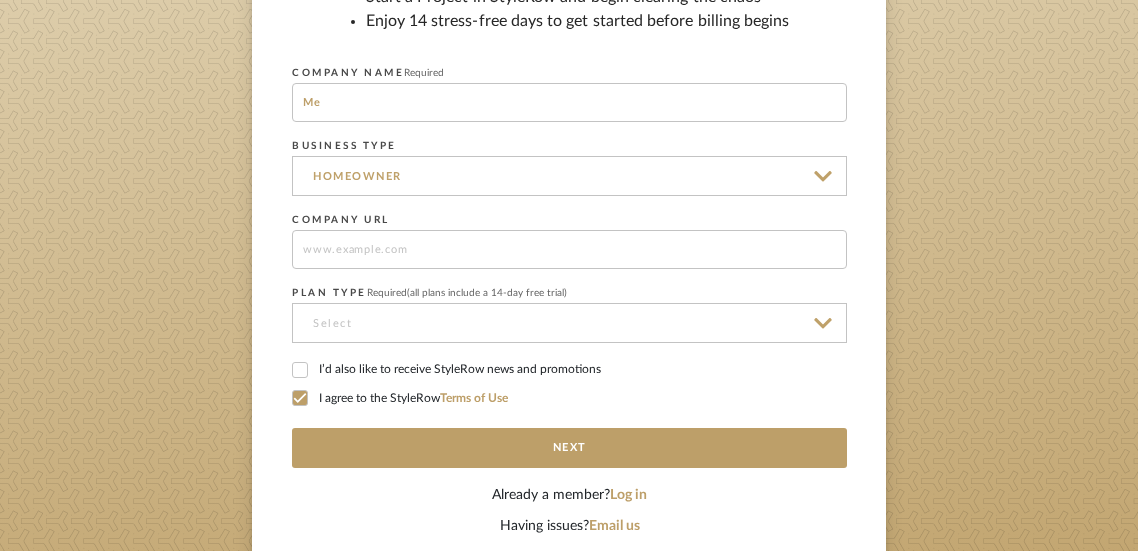 scroll, scrollTop: 353, scrollLeft: 0, axis: vertical 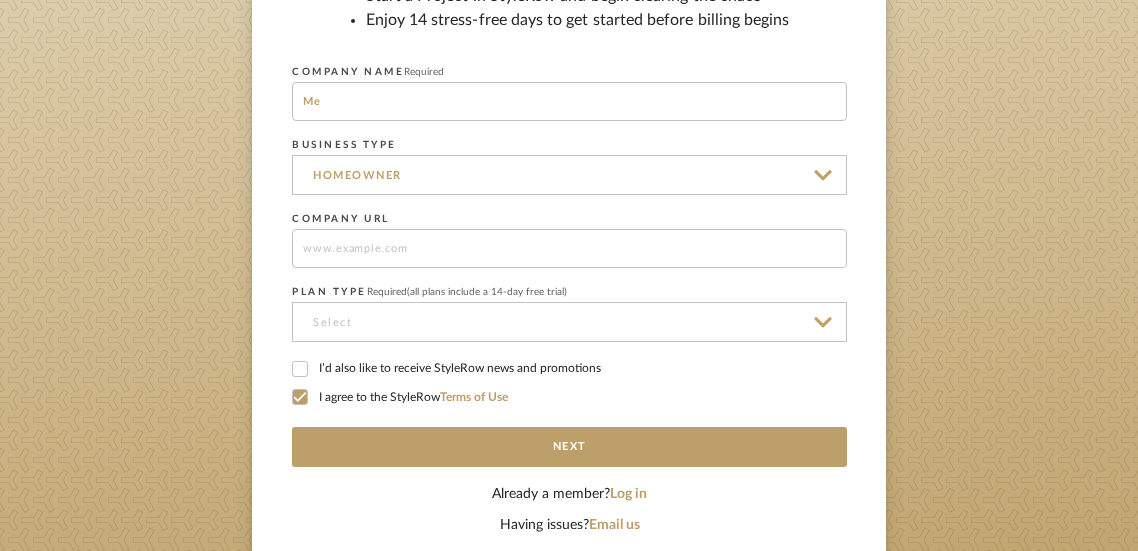 click at bounding box center (569, 322) 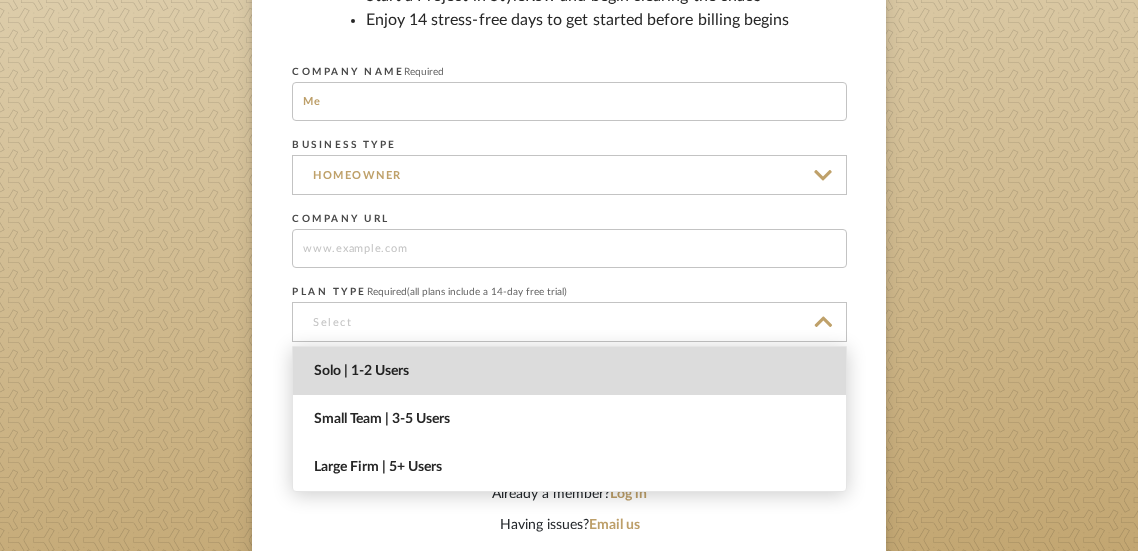 click on "Solo | 1-2 Users" at bounding box center (572, 371) 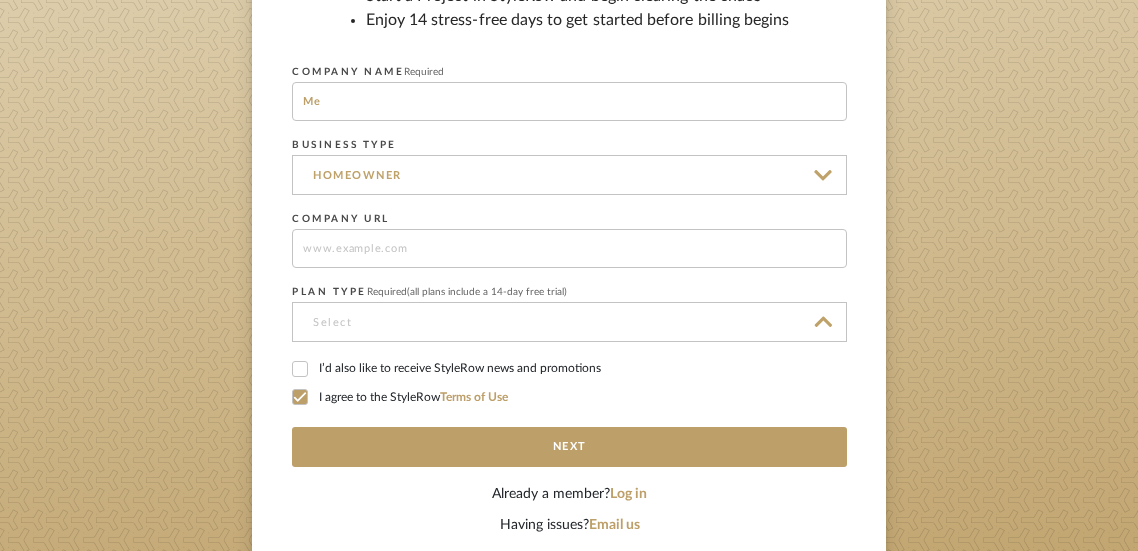 type on "Solo | 1-2 Users" 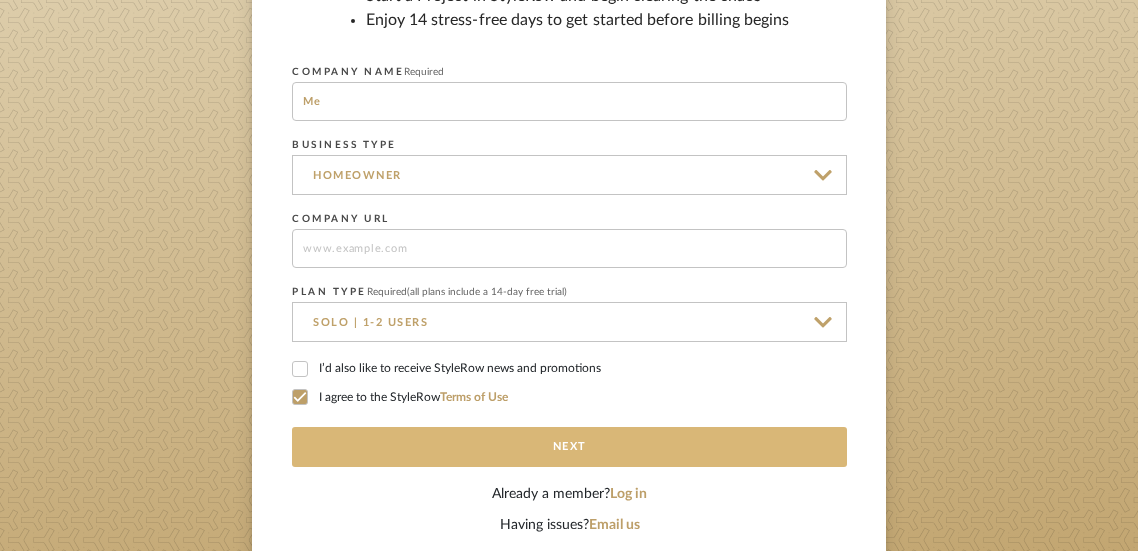 click on "Next" 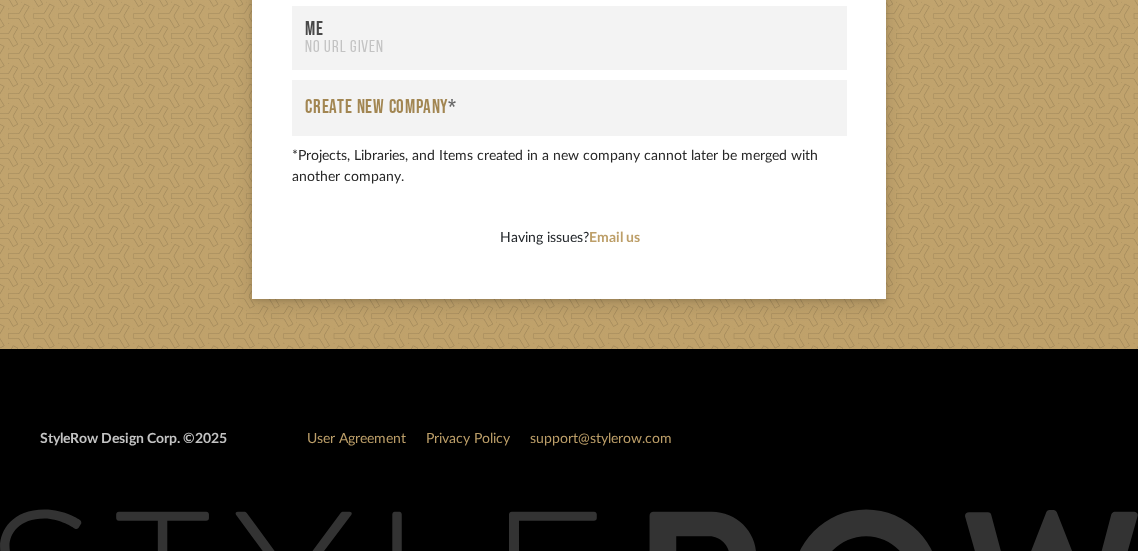 scroll, scrollTop: 7756, scrollLeft: 0, axis: vertical 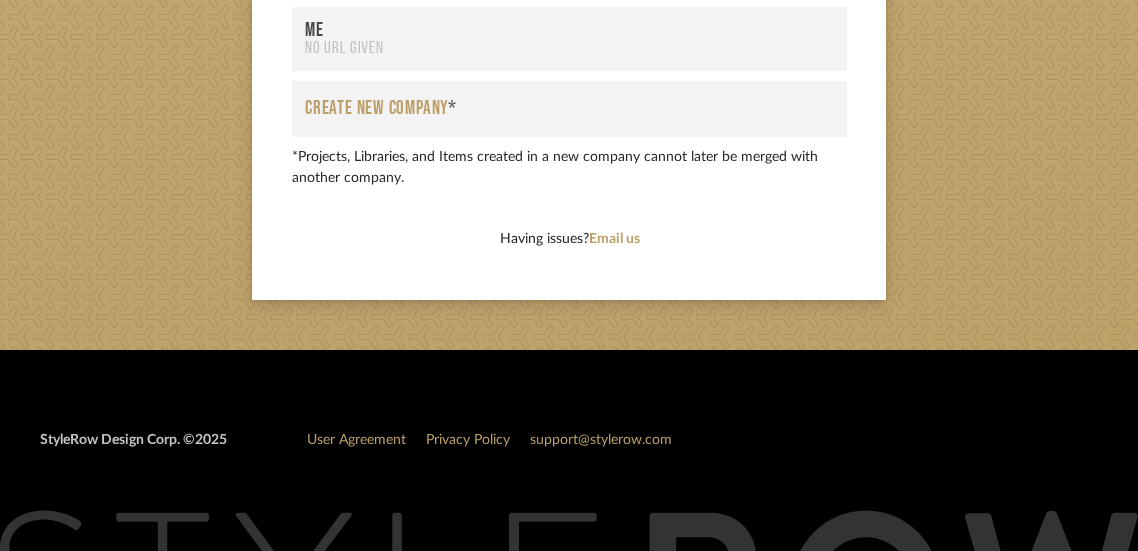 click on "Create New Company *" at bounding box center (381, 109) 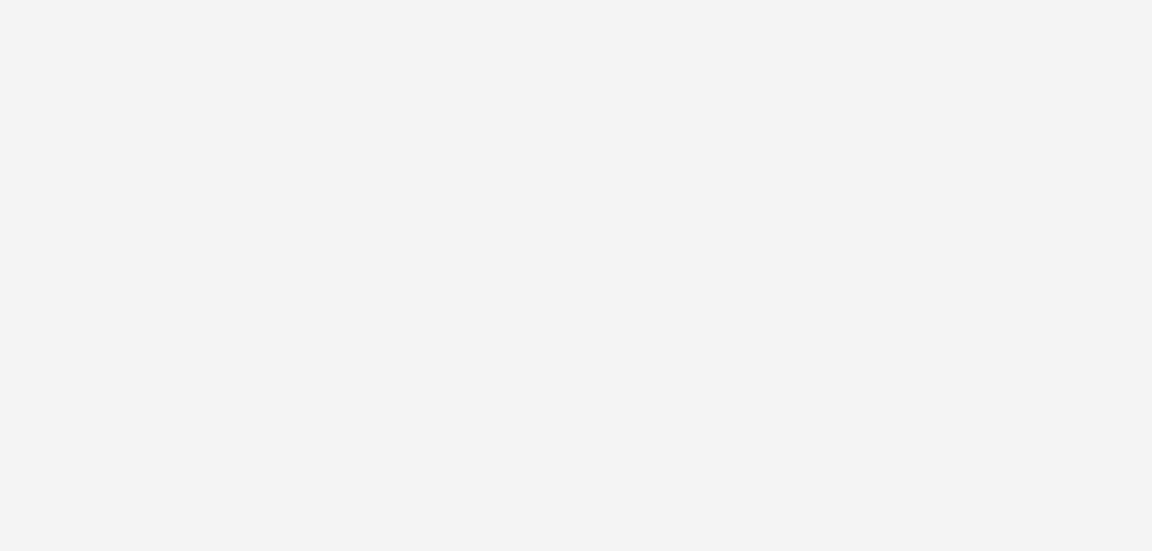 scroll, scrollTop: 0, scrollLeft: 0, axis: both 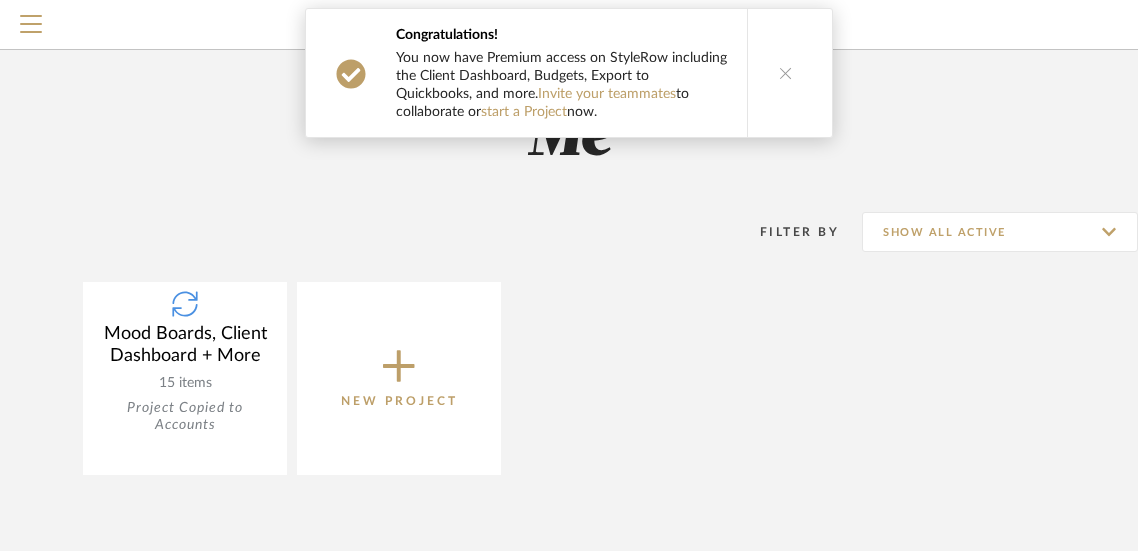 click at bounding box center [785, 73] 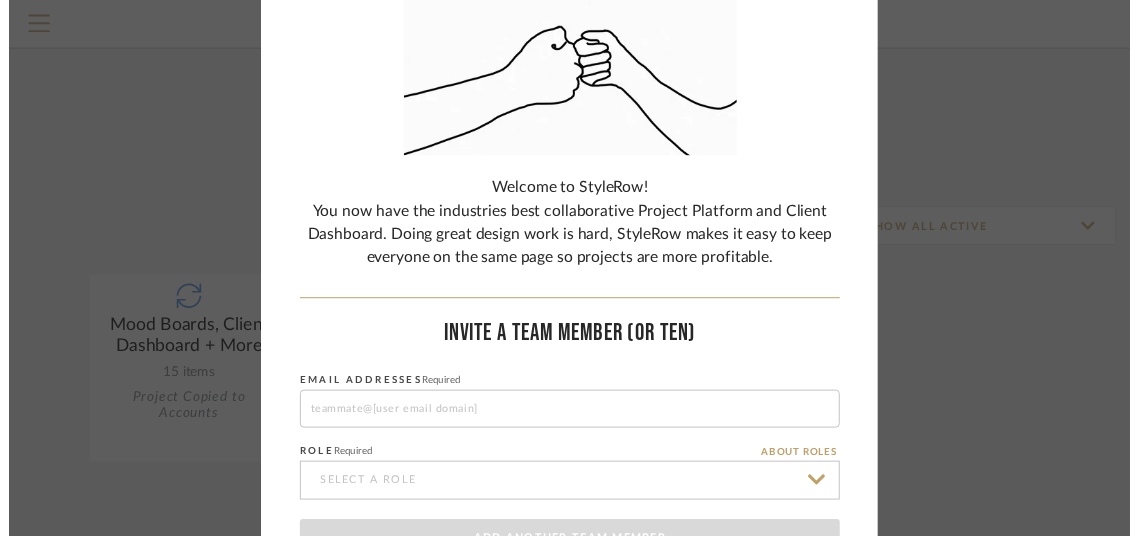 scroll, scrollTop: 392, scrollLeft: 0, axis: vertical 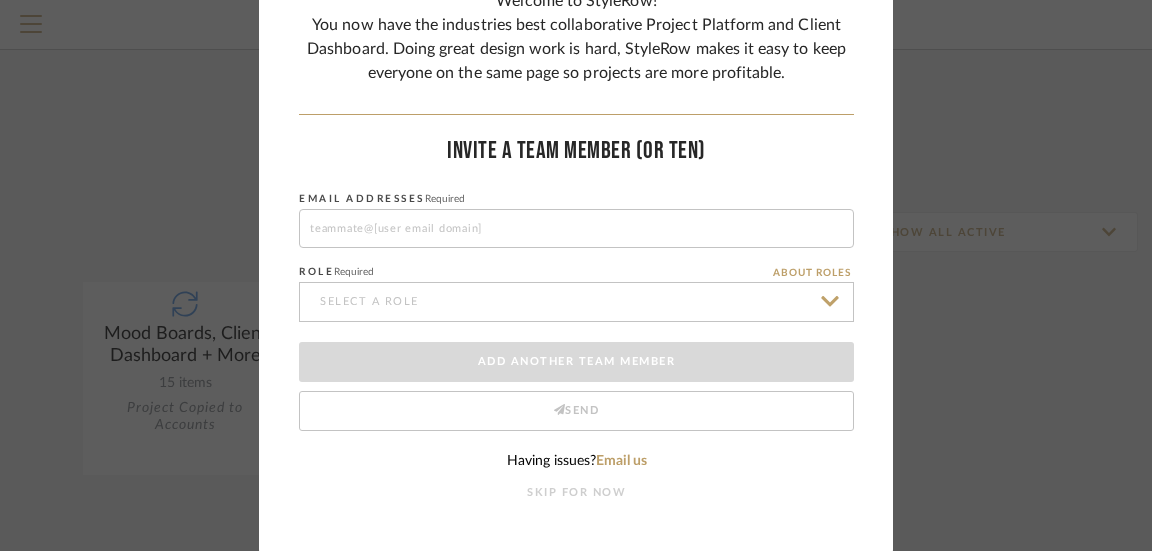 click on "SKIP FOR NOW" at bounding box center (576, 493) 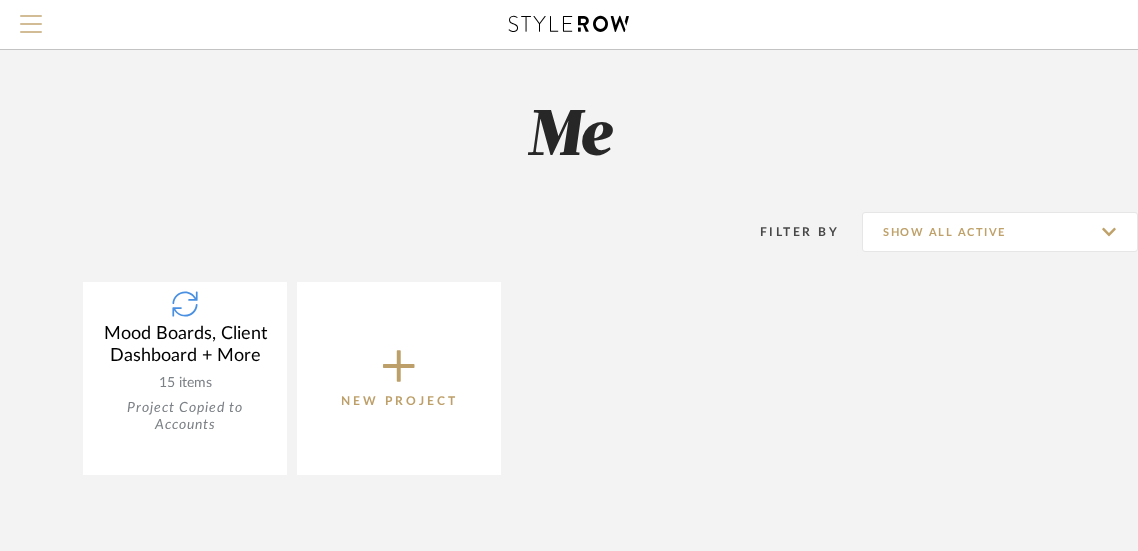 click at bounding box center (31, 30) 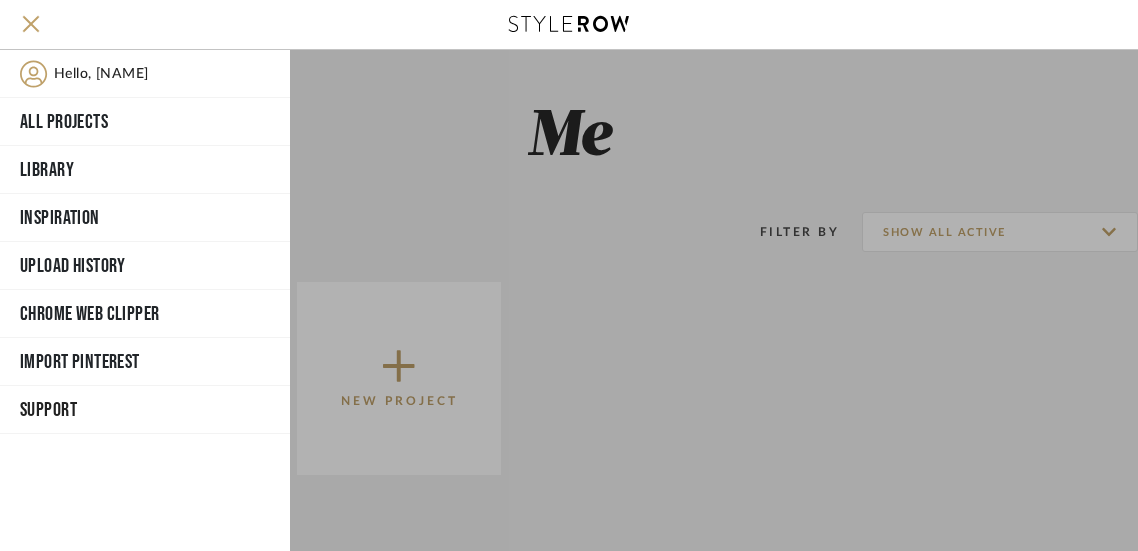 click on "Hello, [NAME]" at bounding box center [101, 74] 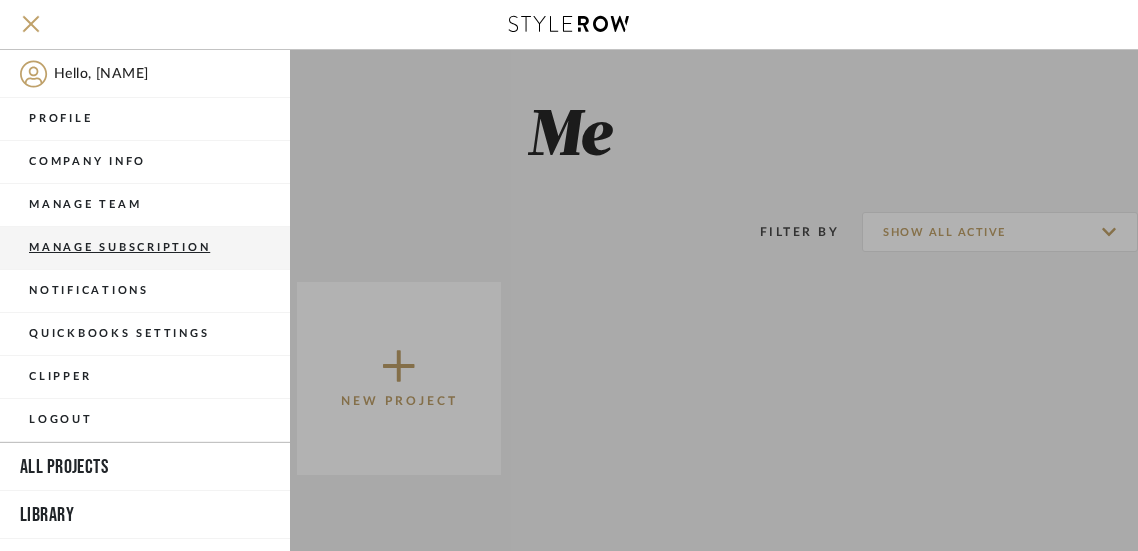 click on "Manage Subscription" at bounding box center [145, 248] 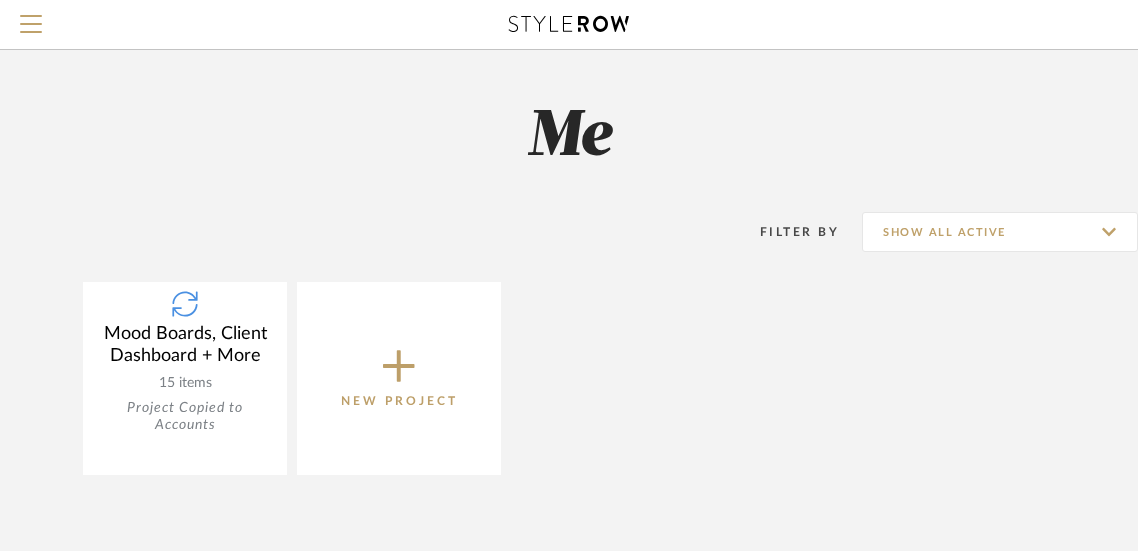 click on "New Project" 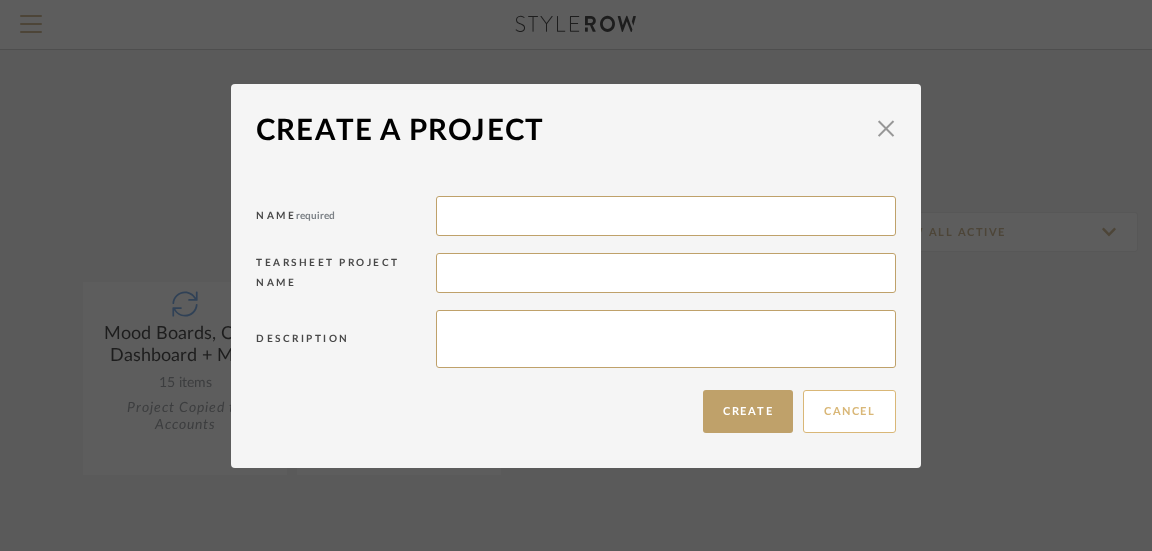 click on "Cancel" at bounding box center [849, 411] 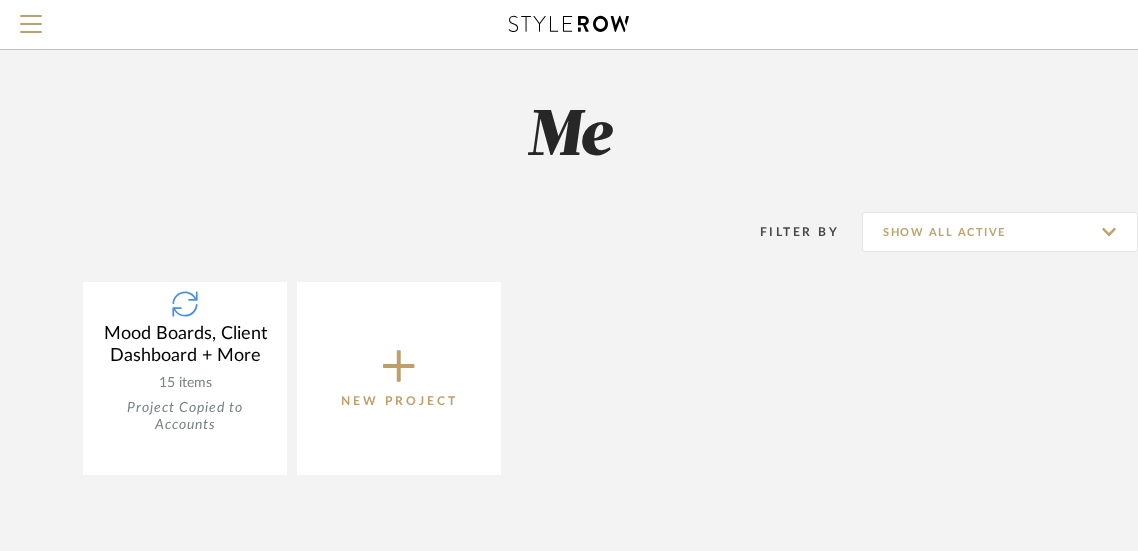 click on "Mood Boards, Client Dashboard + More 15 items  Project Copied to Accounts   View Budget   Open Project" 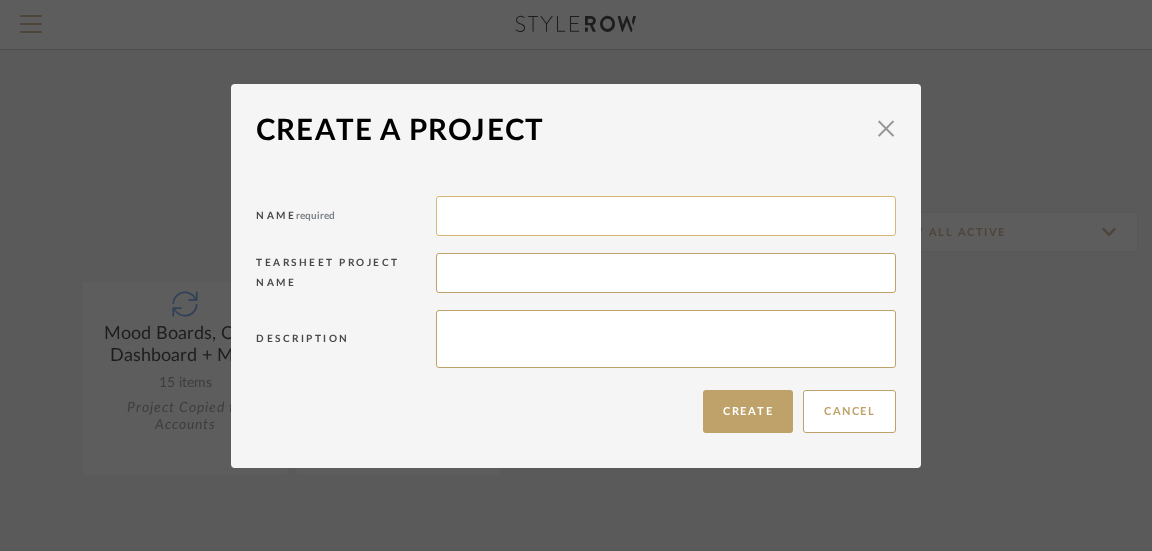 click at bounding box center [666, 216] 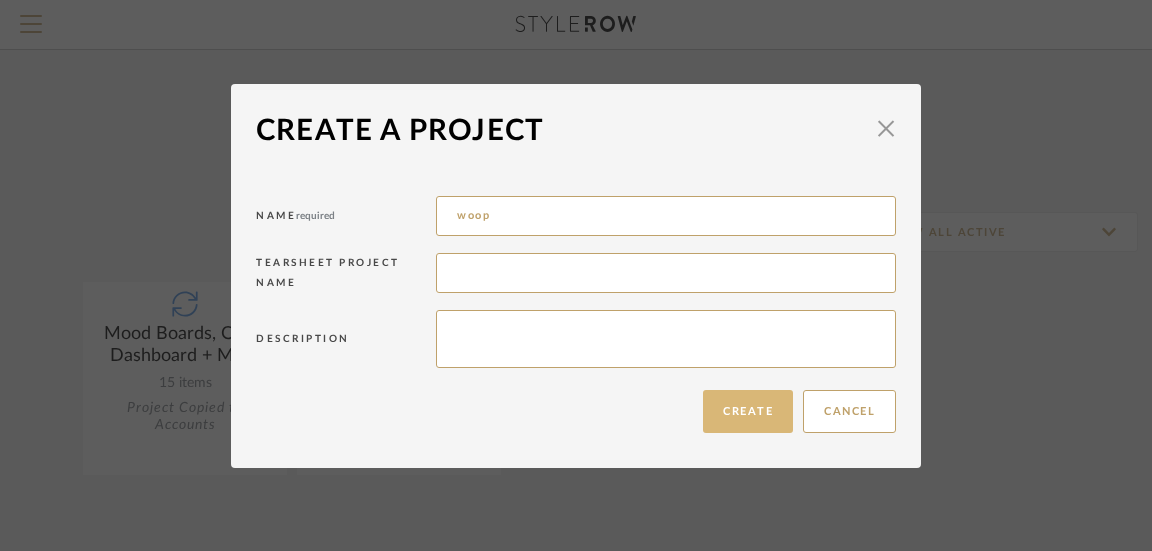 type on "woop" 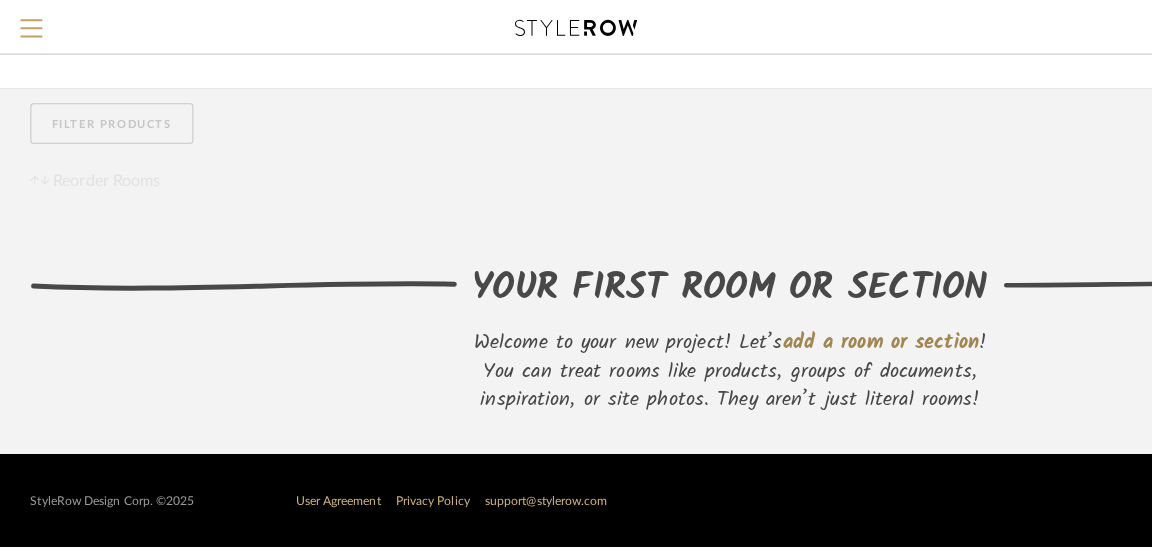 scroll, scrollTop: 0, scrollLeft: 0, axis: both 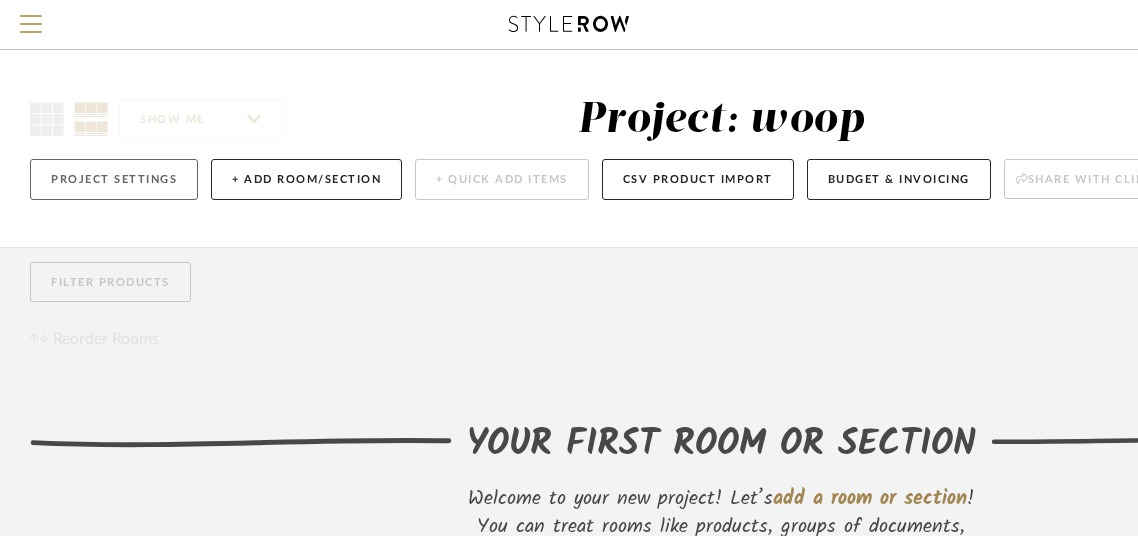 click on "Project Settings" 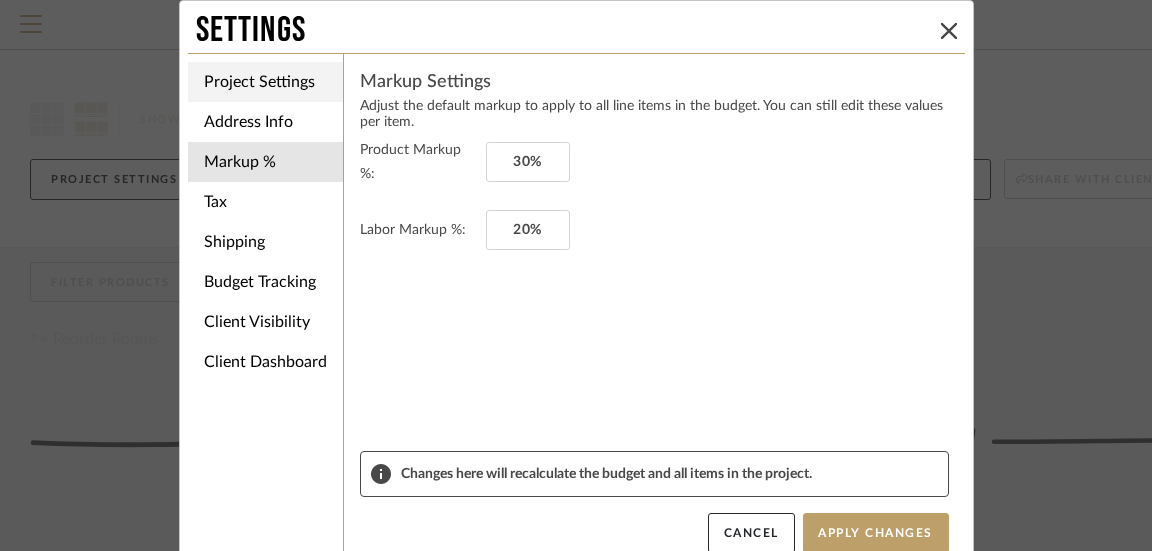click on "Project Settings" at bounding box center [265, 82] 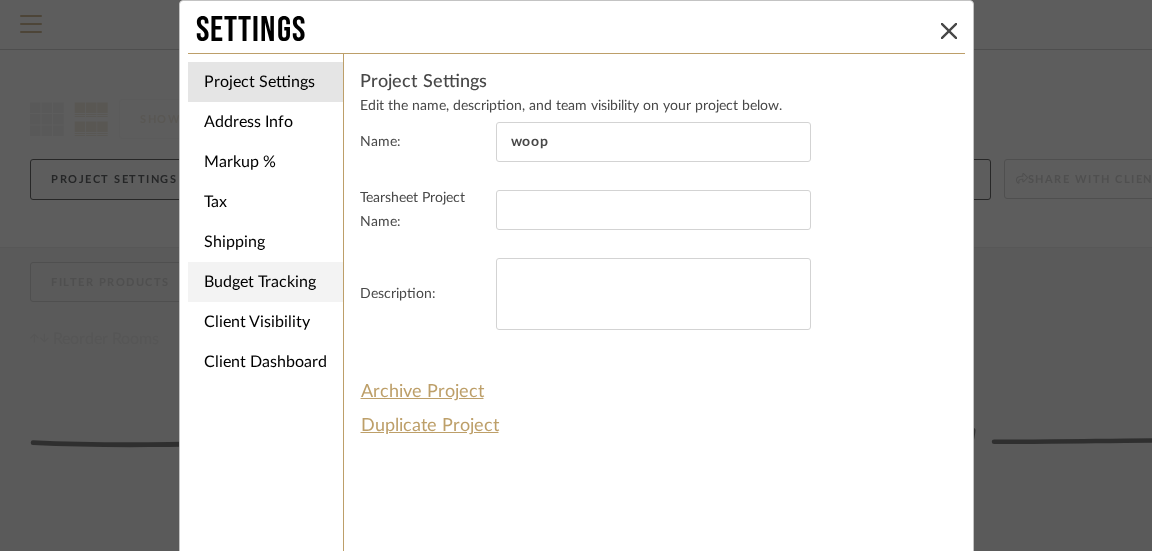 click on "Budget Tracking" at bounding box center [265, 282] 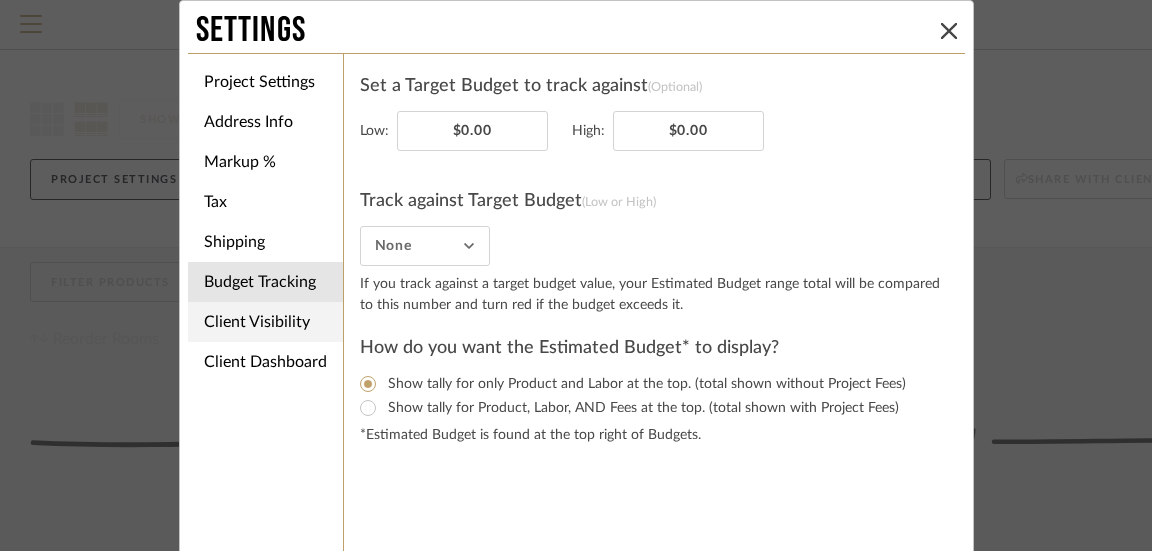 click on "Client Visibility" at bounding box center (265, 322) 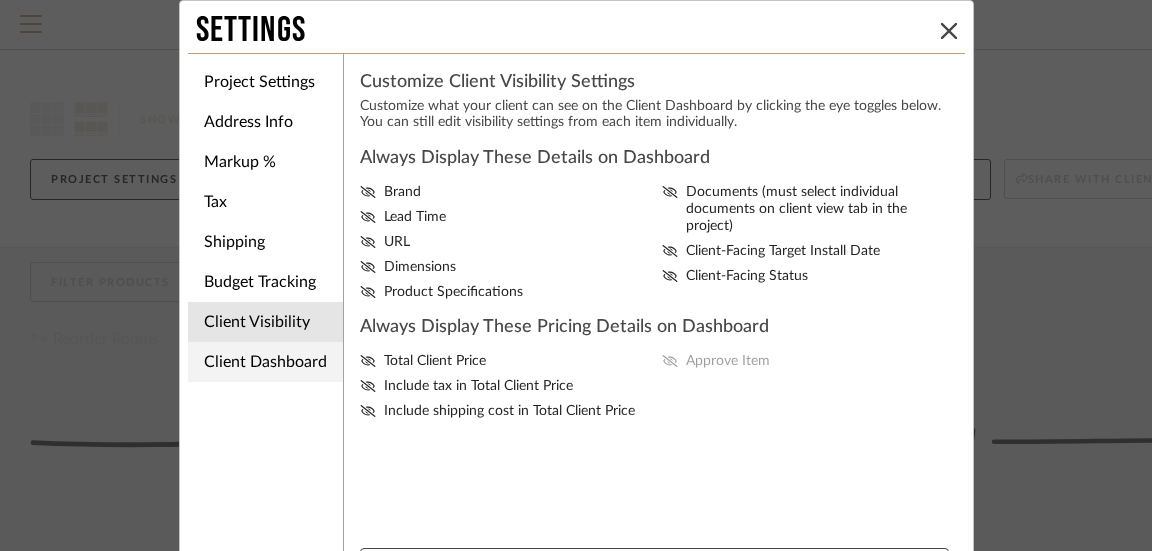 click on "Client Dashboard" at bounding box center [265, 362] 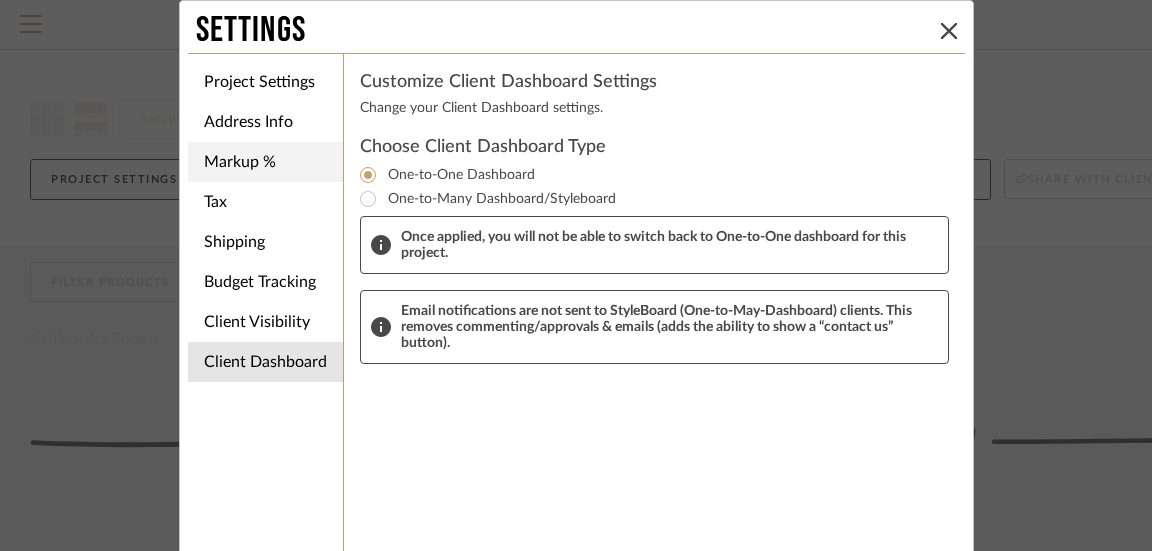 click on "Markup %" at bounding box center [265, 162] 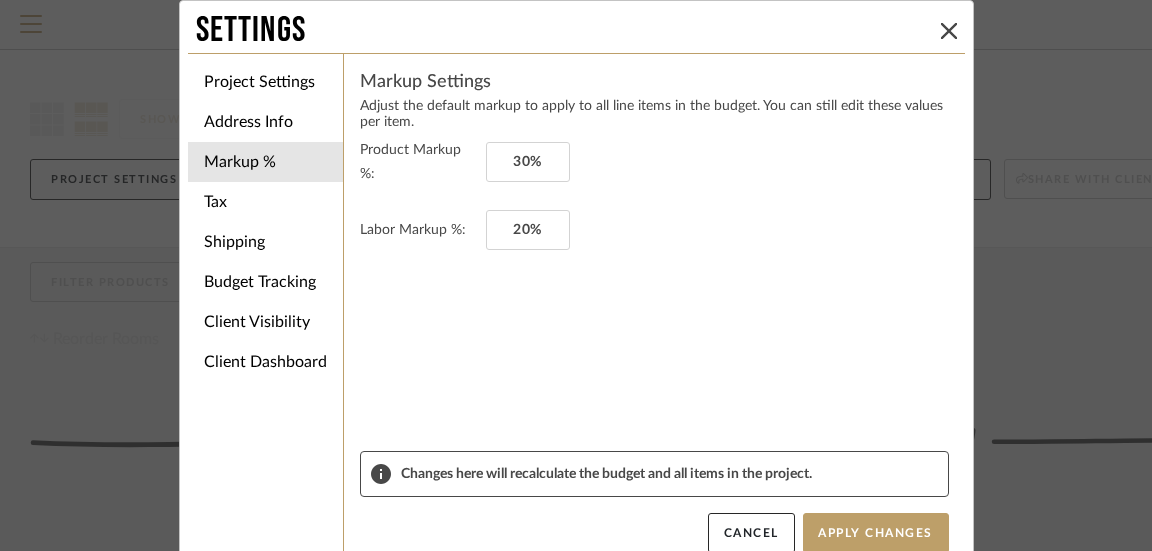 click on "Settings  Project Settings   Address Info   Markup %   Tax   Shipping   Budget Tracking   Client Visibility   Client Dashboard  Markup Settings  Adjust the default markup to apply to all line items in the budget. You can still edit these values per item.   Product Markup %:  30%  Labor Markup %:  20%  Changes here will recalculate the budget and all items in the project.  Cancel Apply Changes" at bounding box center (576, 275) 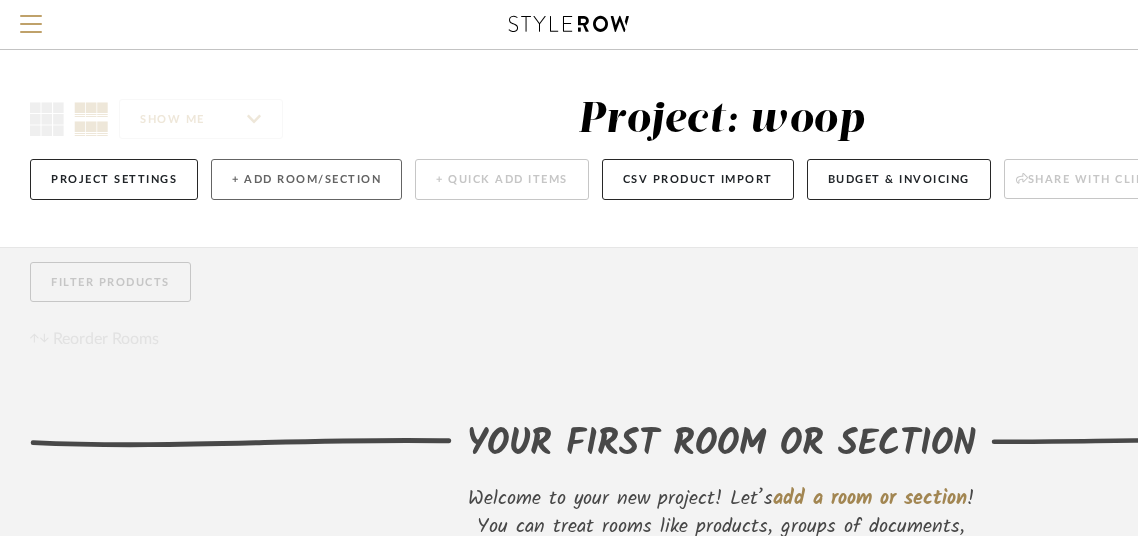 click on "+ Add Room/Section" 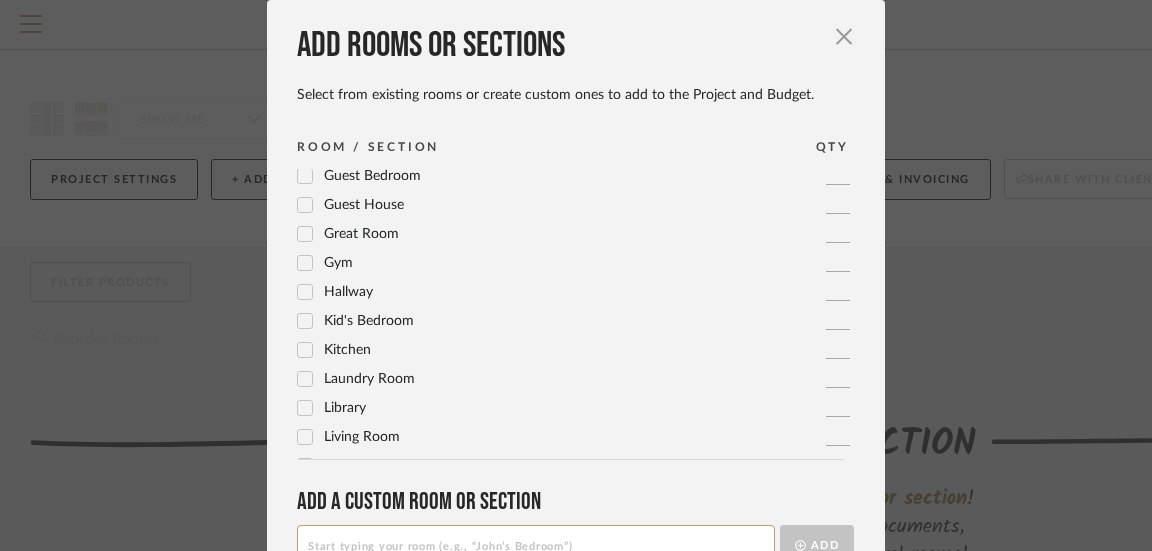 scroll, scrollTop: 0, scrollLeft: 0, axis: both 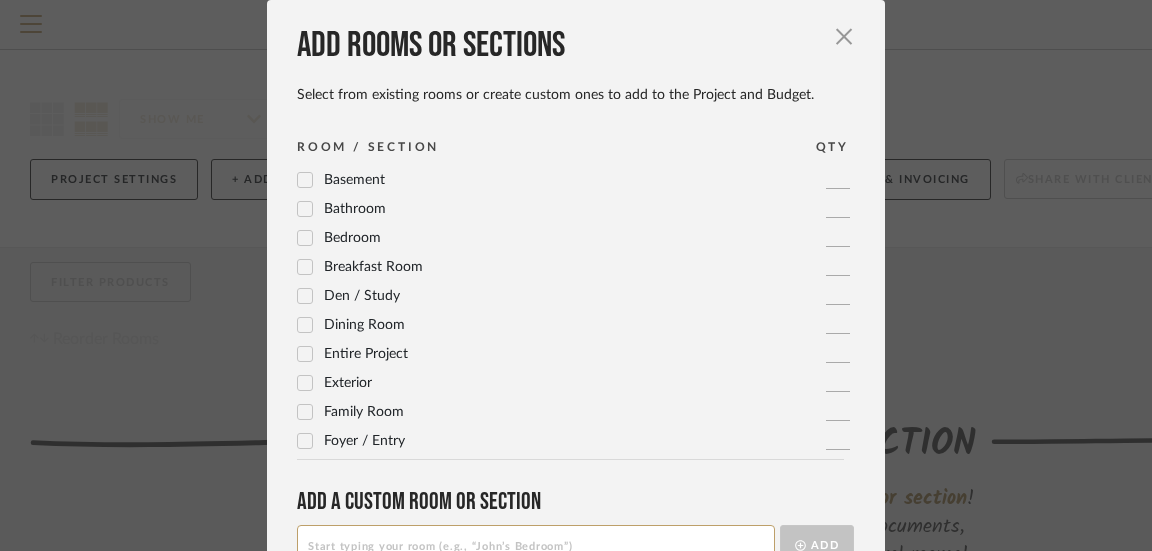 click 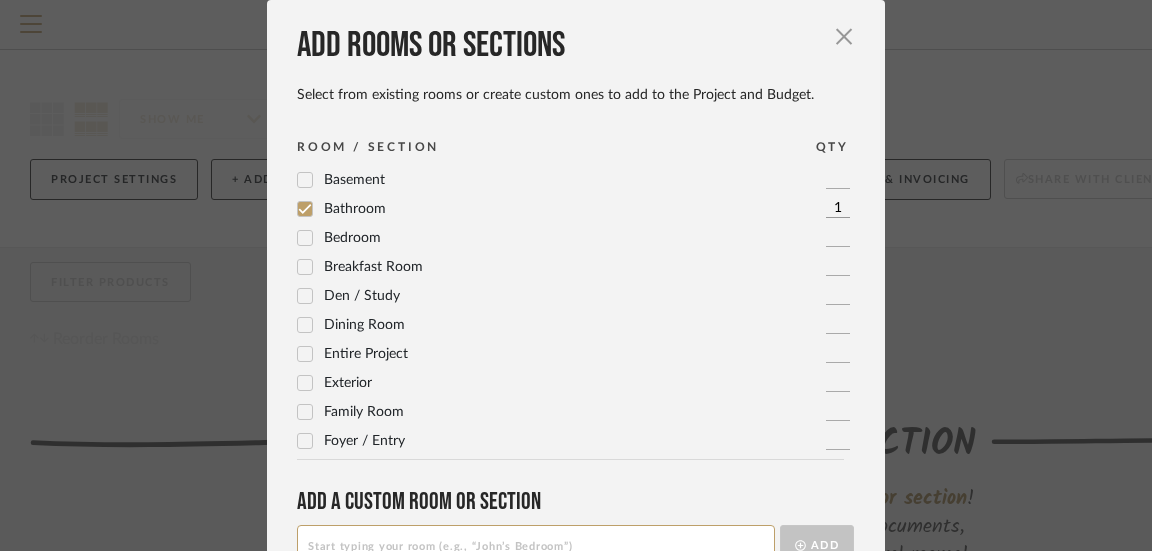 click 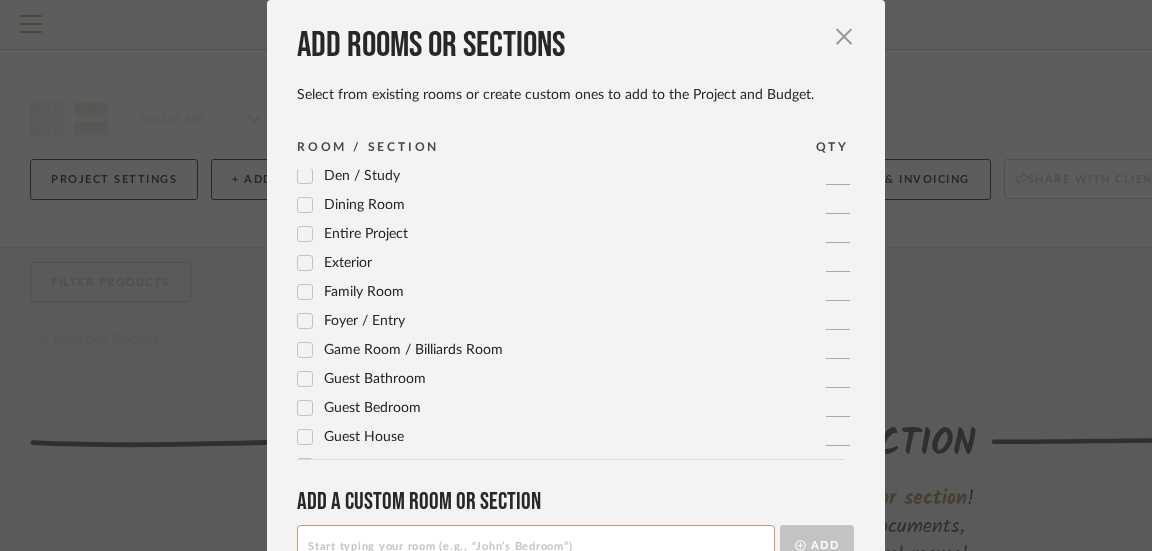 scroll, scrollTop: 130, scrollLeft: 0, axis: vertical 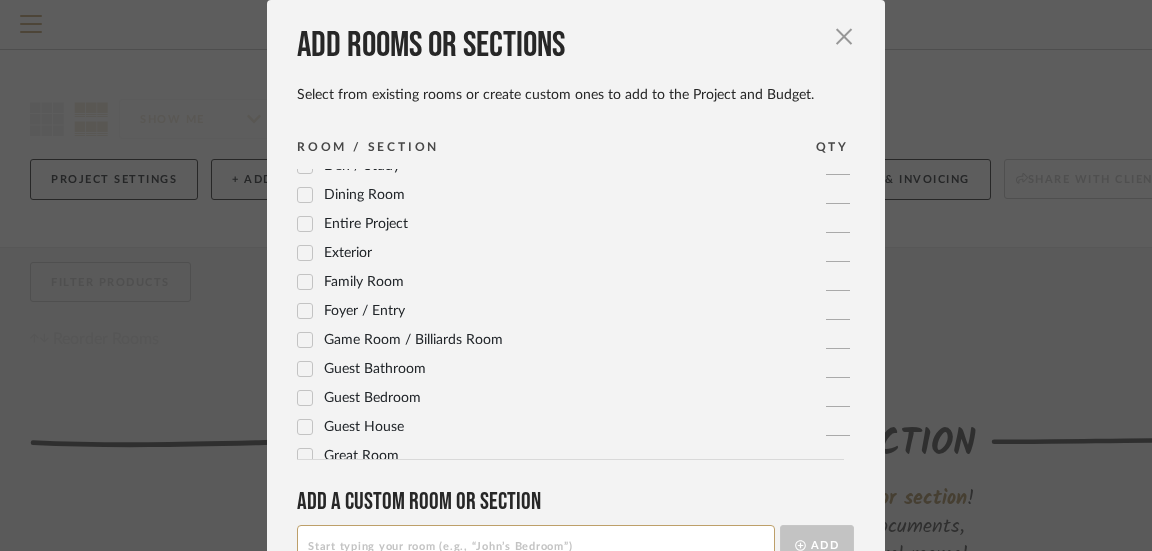 click 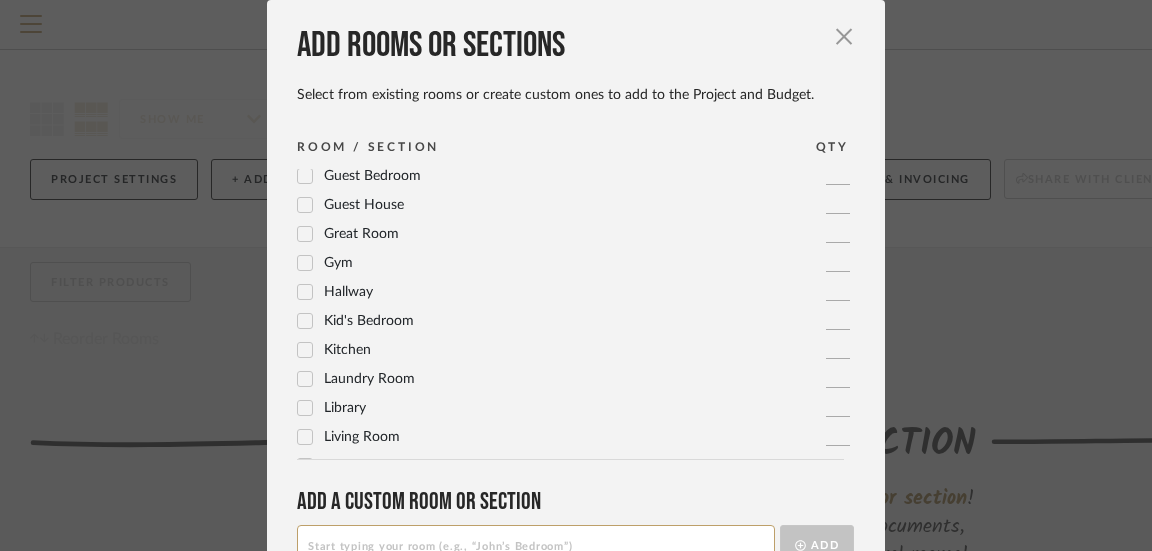 scroll, scrollTop: 377, scrollLeft: 0, axis: vertical 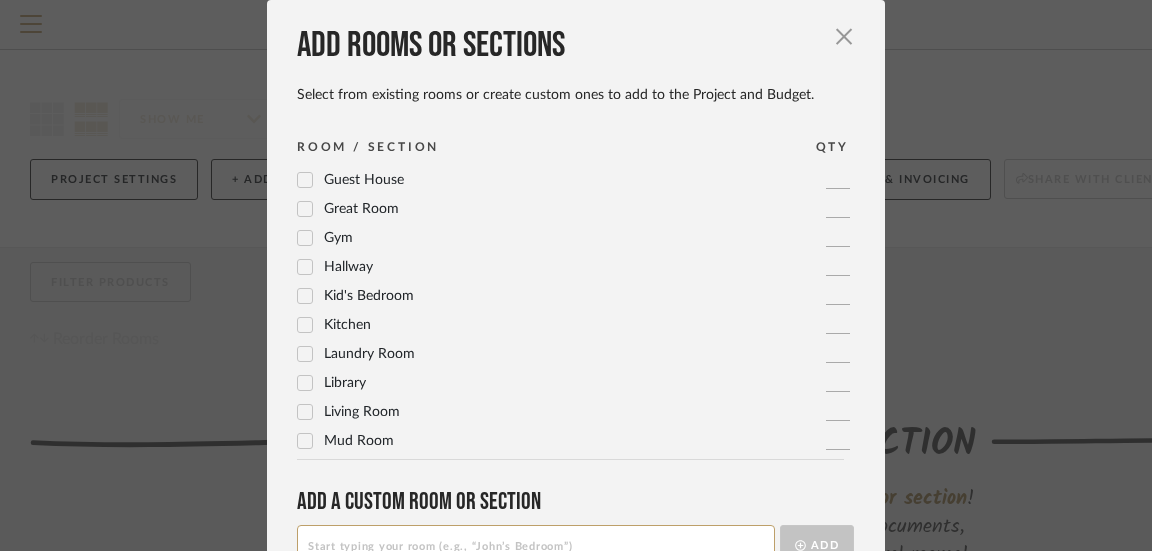 click on "Kitchen" at bounding box center (334, 325) 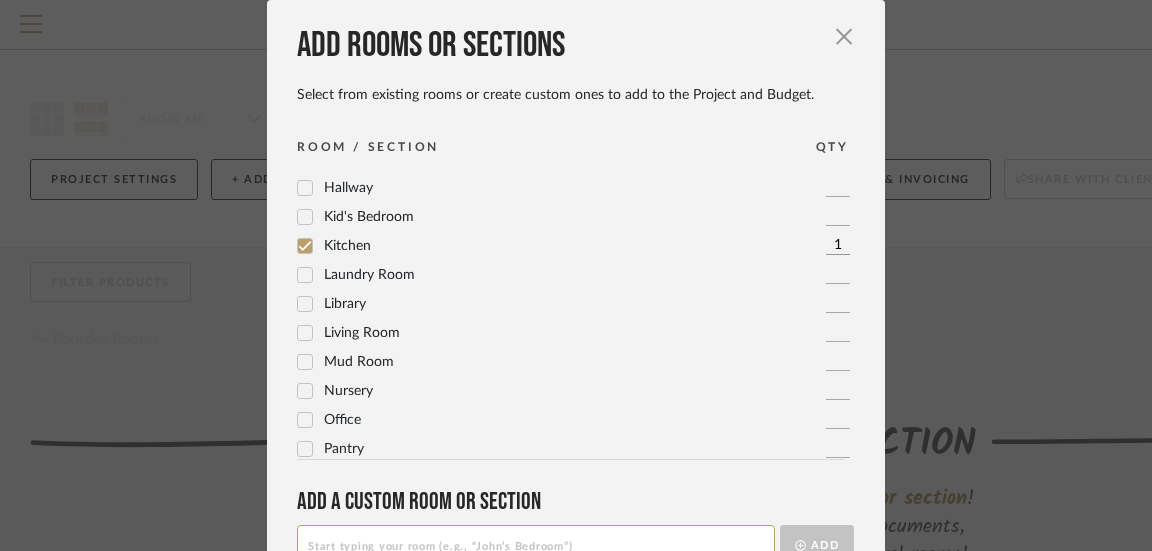 scroll, scrollTop: 460, scrollLeft: 0, axis: vertical 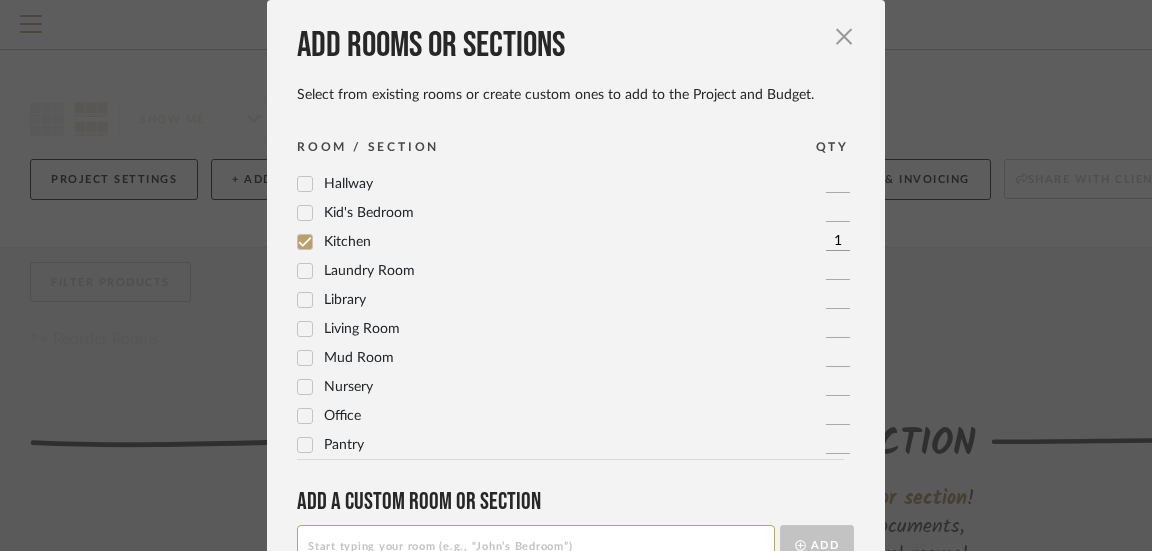 click 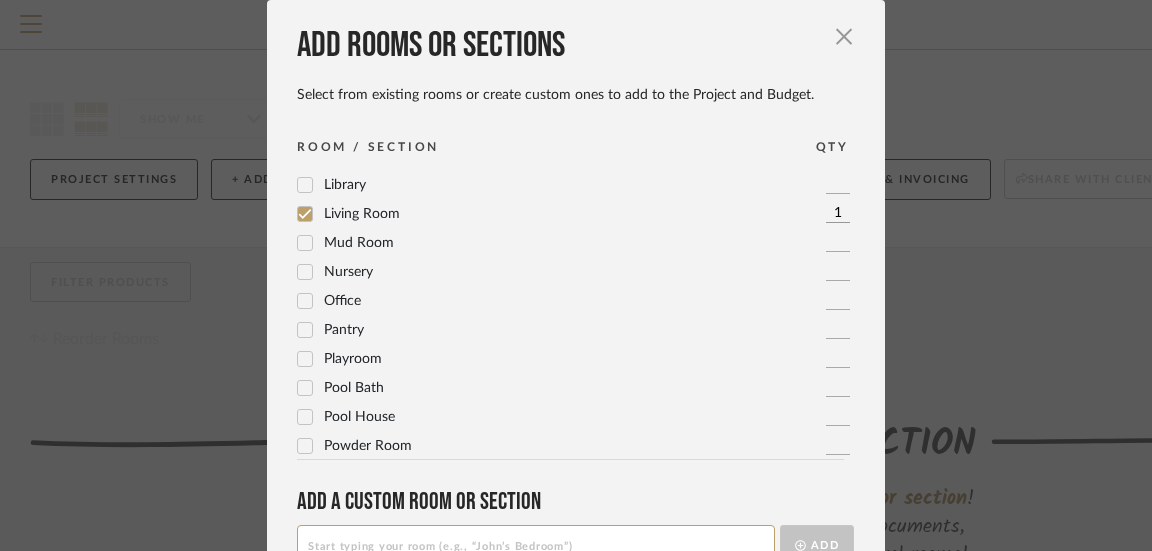 scroll, scrollTop: 666, scrollLeft: 0, axis: vertical 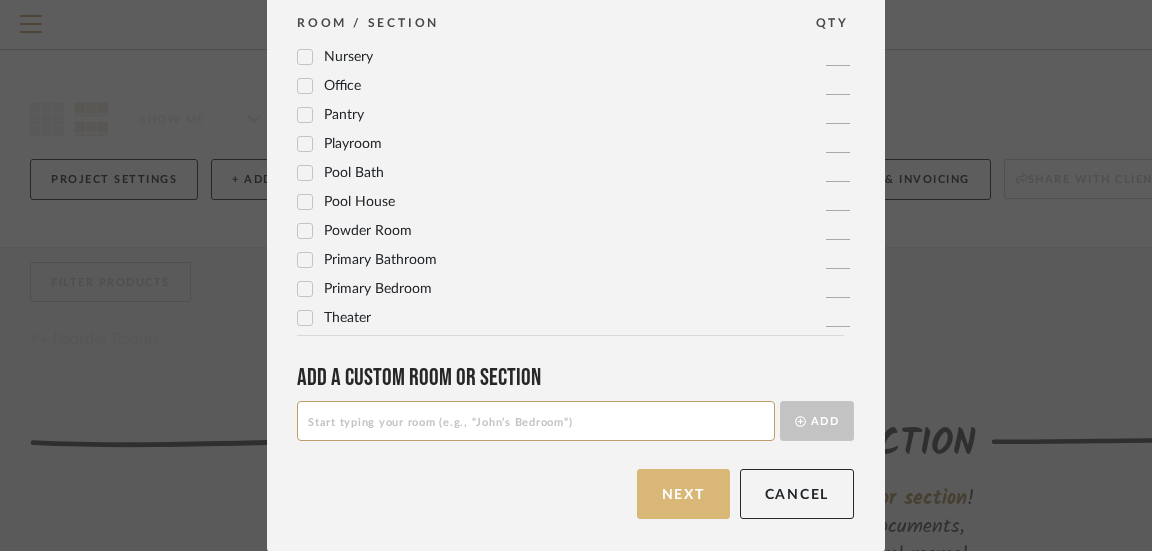 click on "Next" at bounding box center [683, 494] 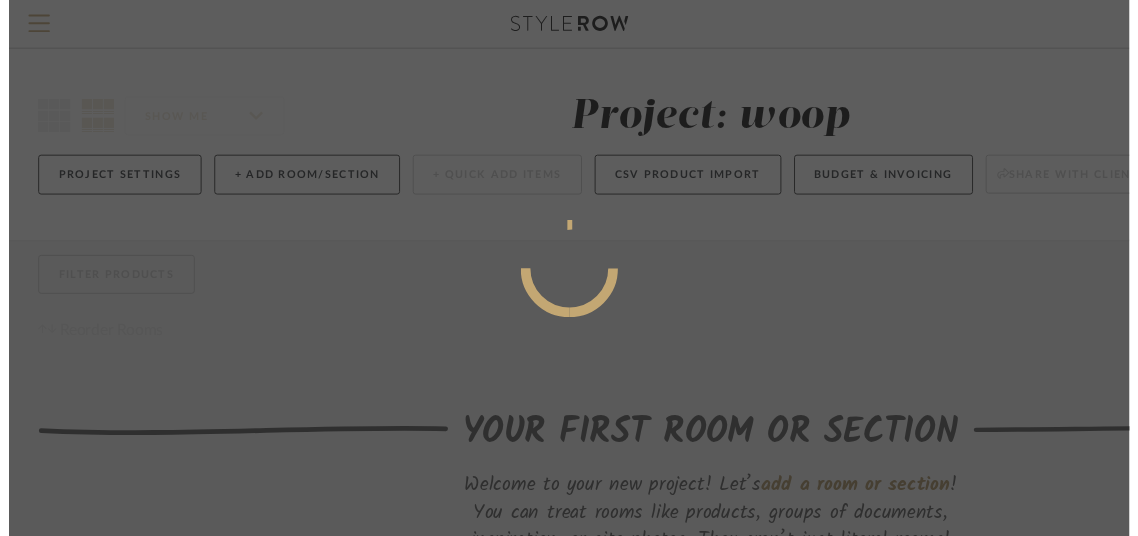 scroll, scrollTop: 0, scrollLeft: 0, axis: both 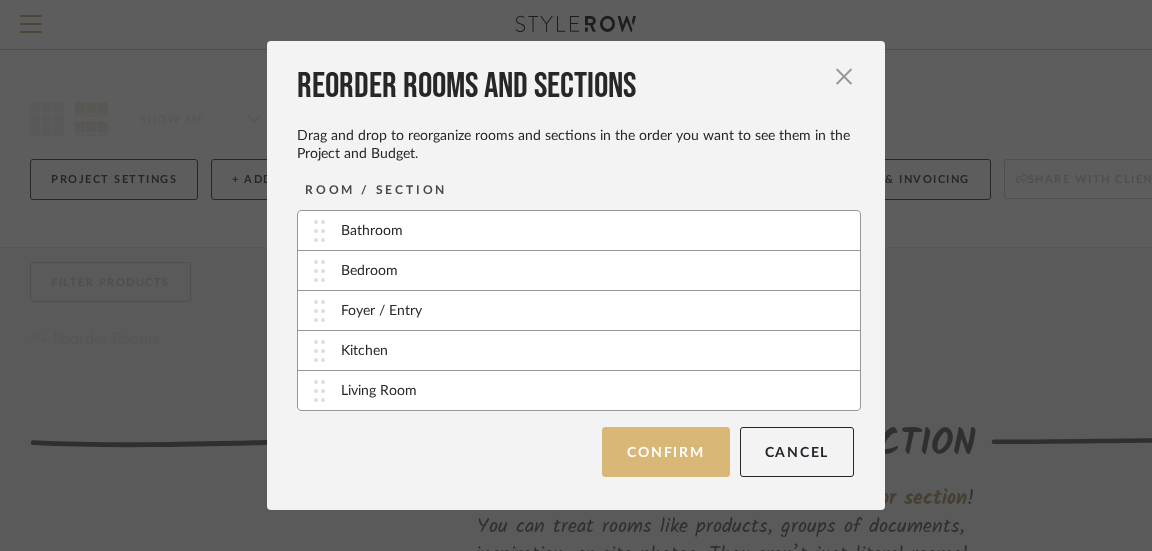 click on "Confirm" at bounding box center (665, 452) 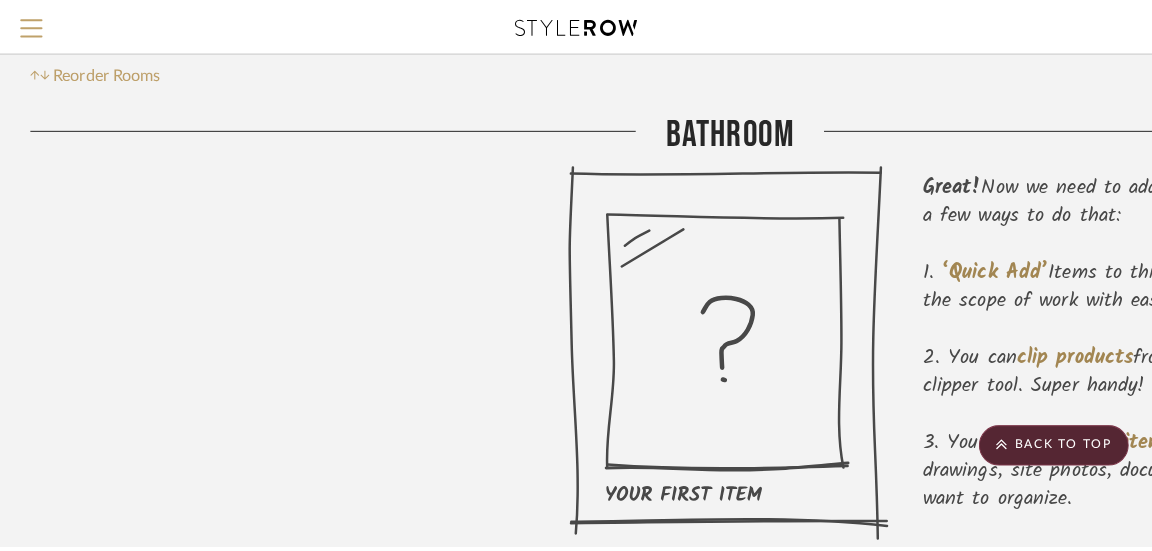 scroll, scrollTop: 0, scrollLeft: 0, axis: both 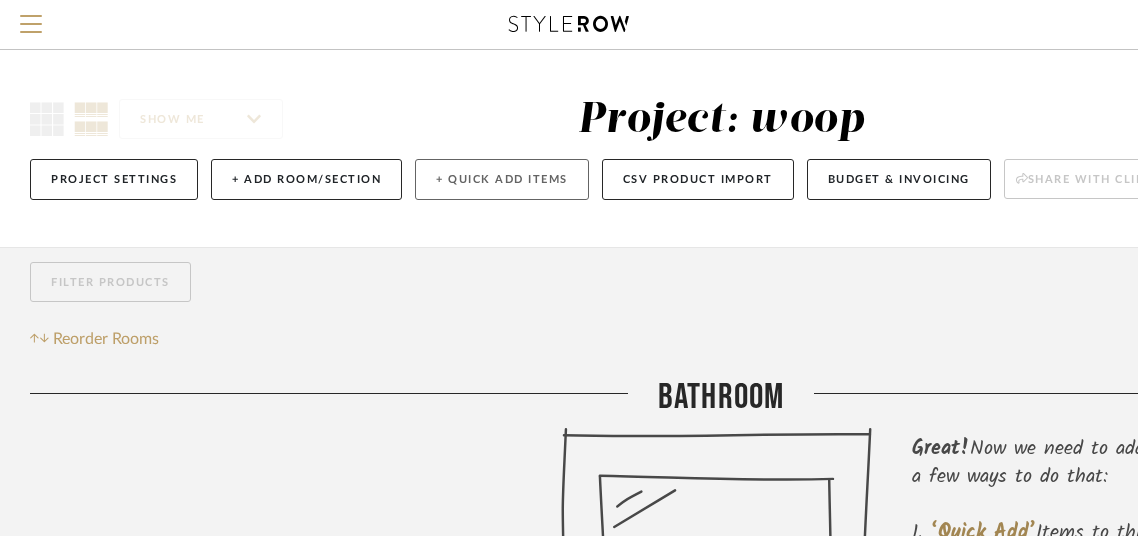 click on "+ Quick Add Items" 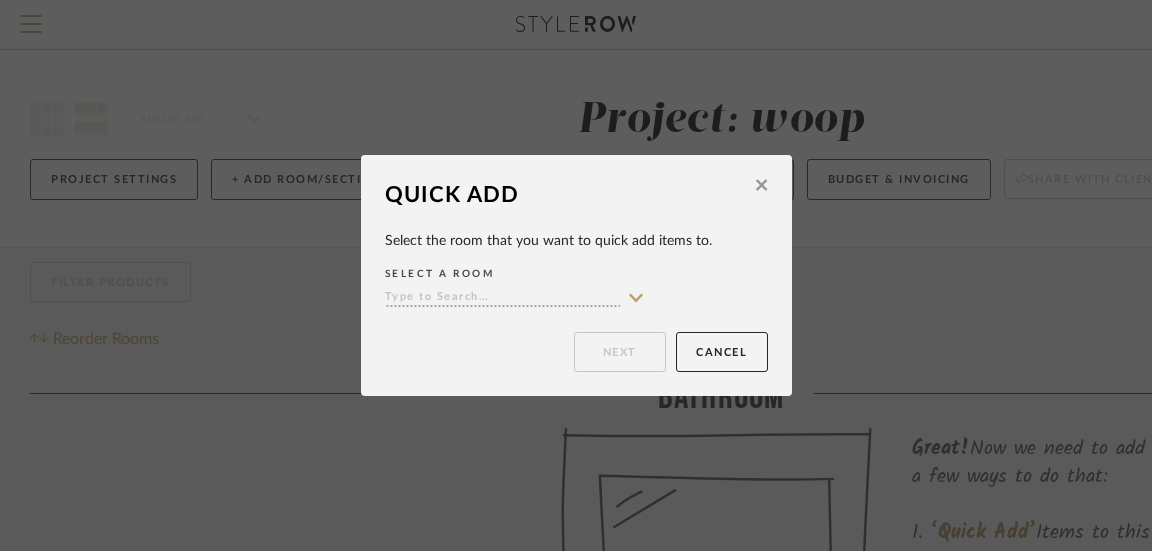 click at bounding box center (503, 298) 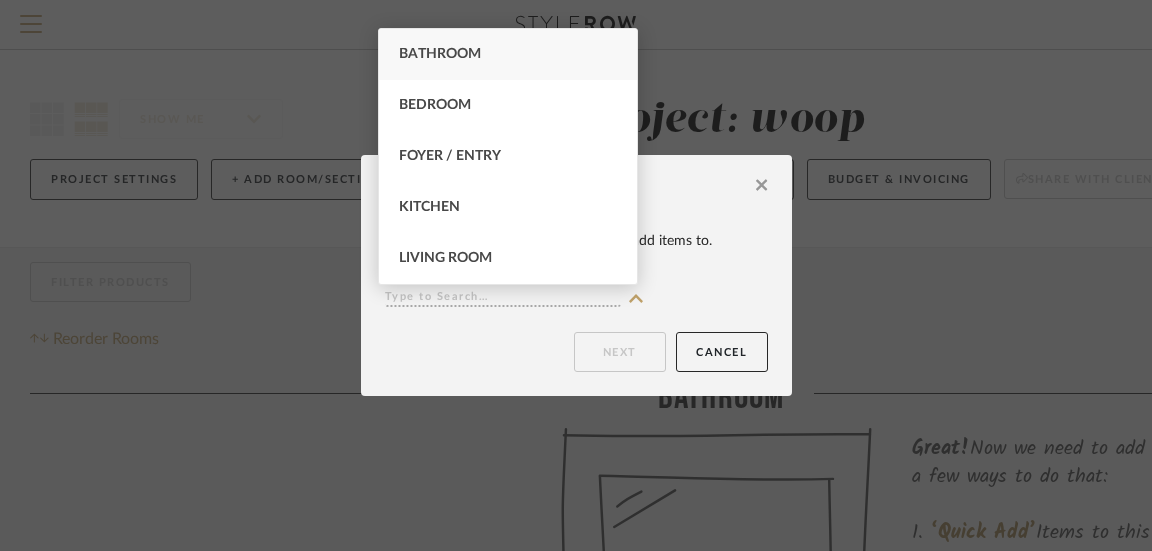 click on "Bathroom" at bounding box center (440, 54) 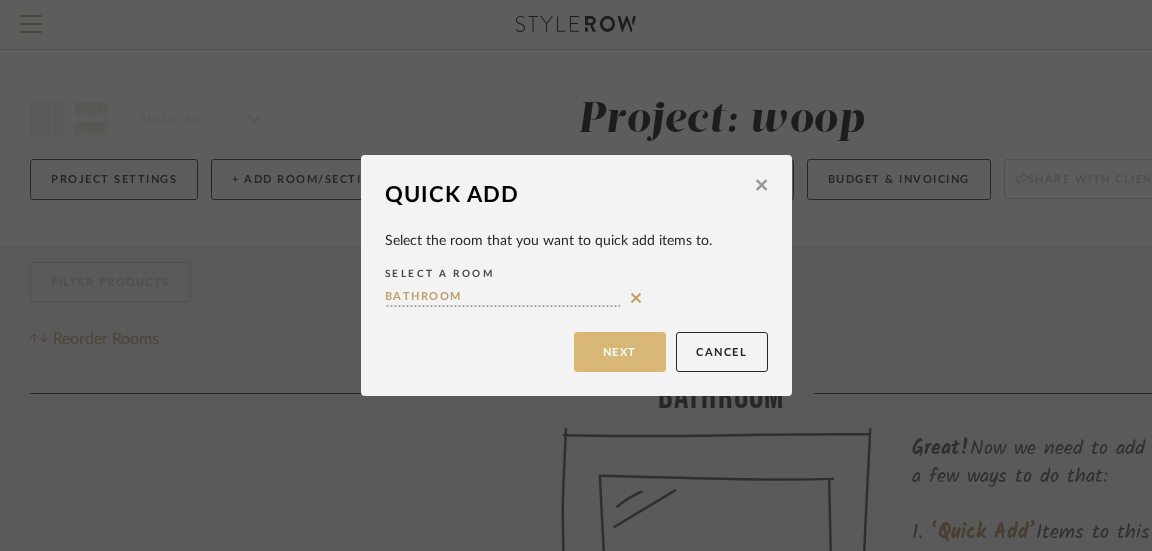 click on "Next" at bounding box center (620, 352) 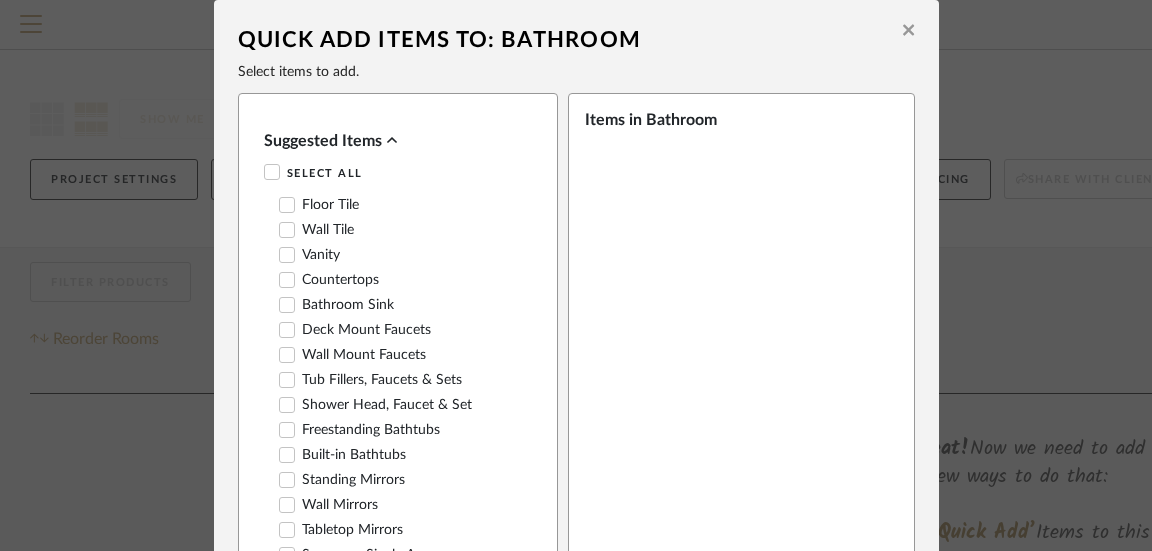 click 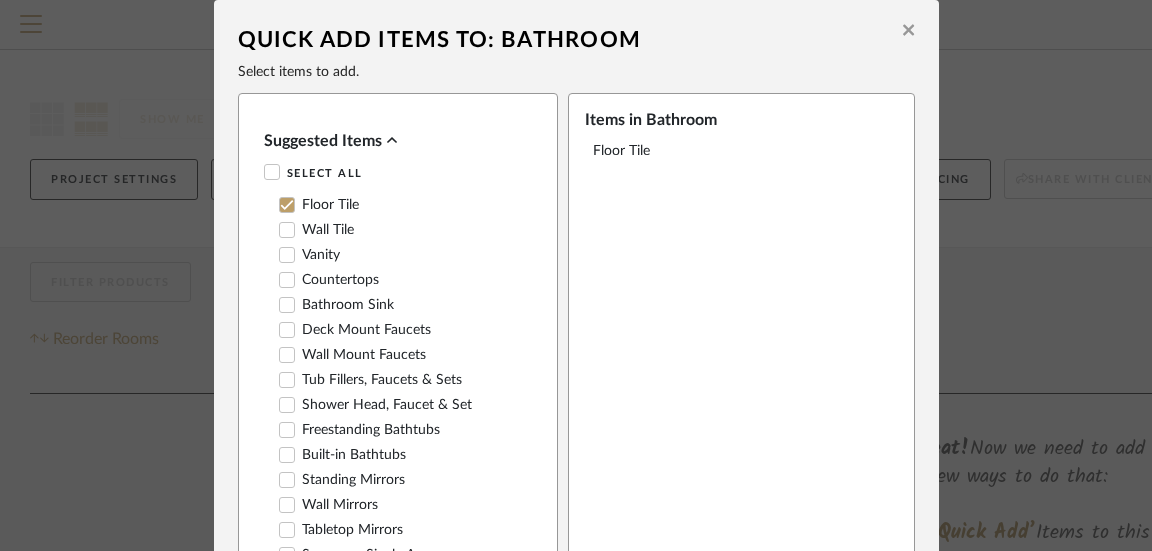 click 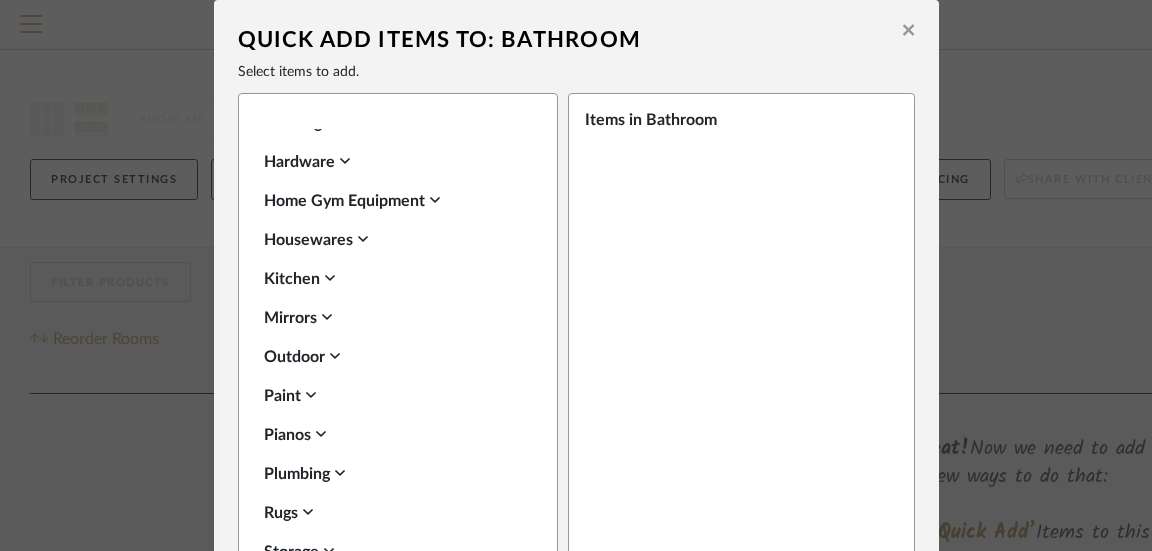 scroll, scrollTop: 1507, scrollLeft: 0, axis: vertical 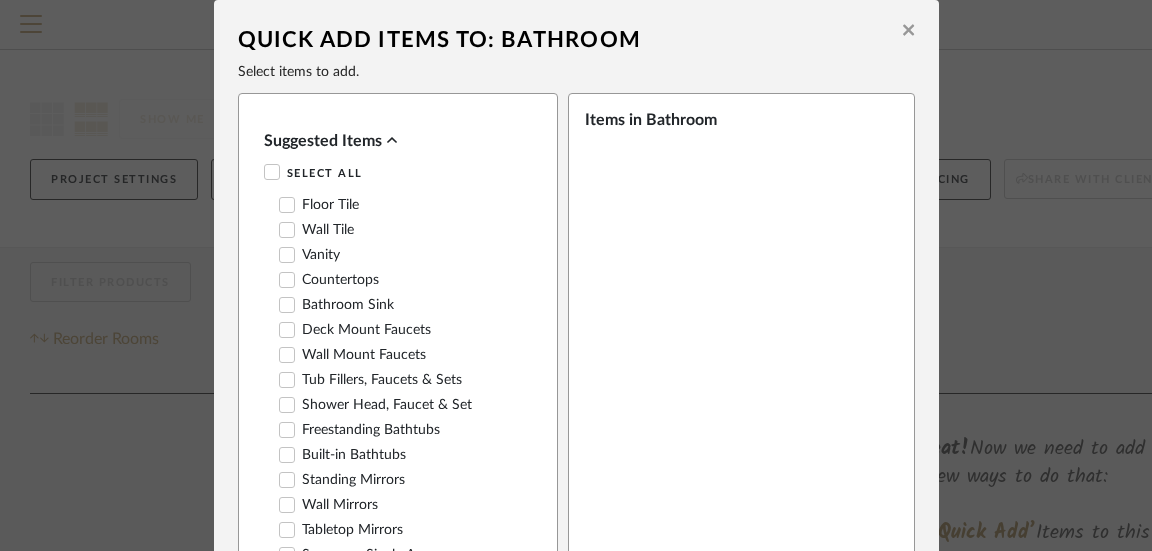 click 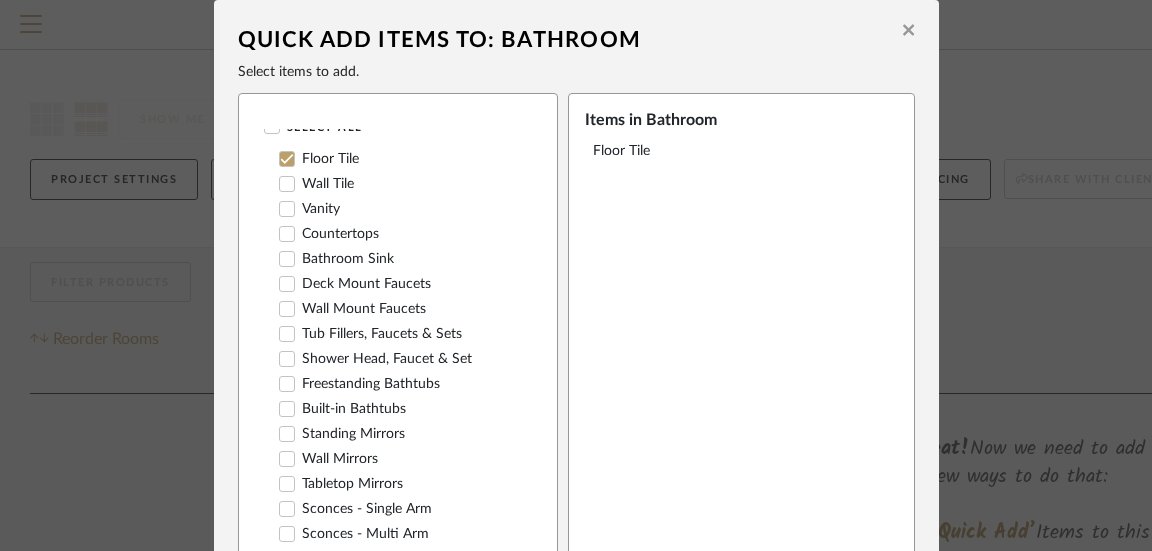 scroll, scrollTop: 50, scrollLeft: 0, axis: vertical 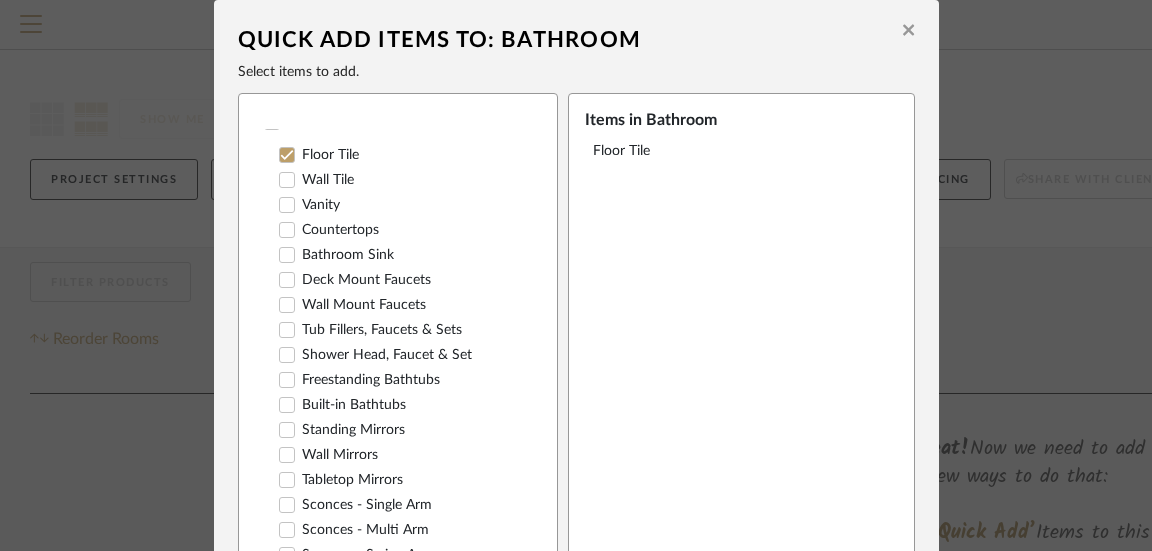 click on "Shower Head, Faucet & Set" at bounding box center (375, 355) 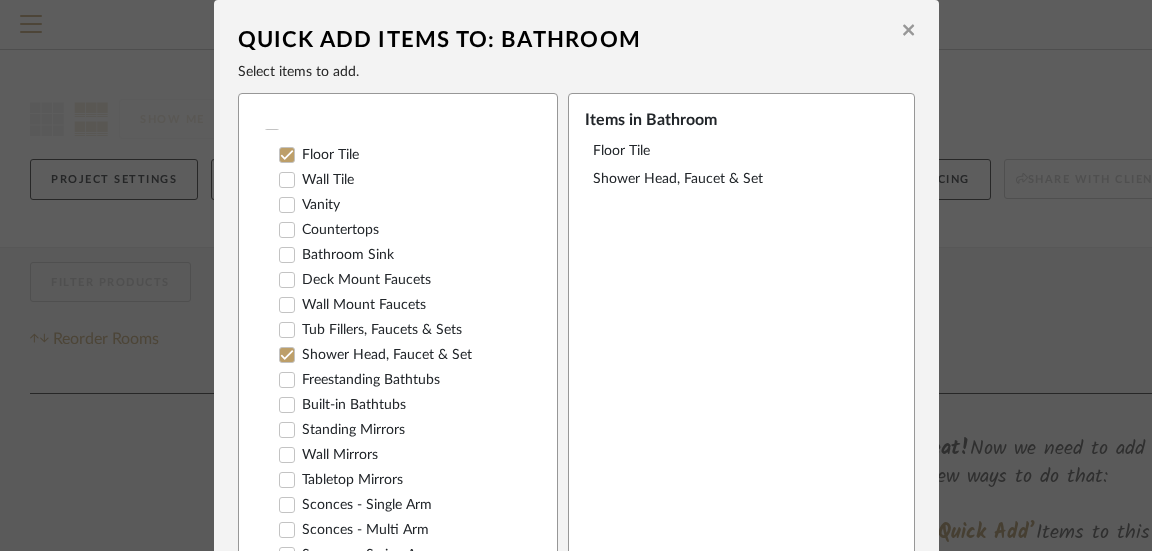 scroll, scrollTop: 0, scrollLeft: 0, axis: both 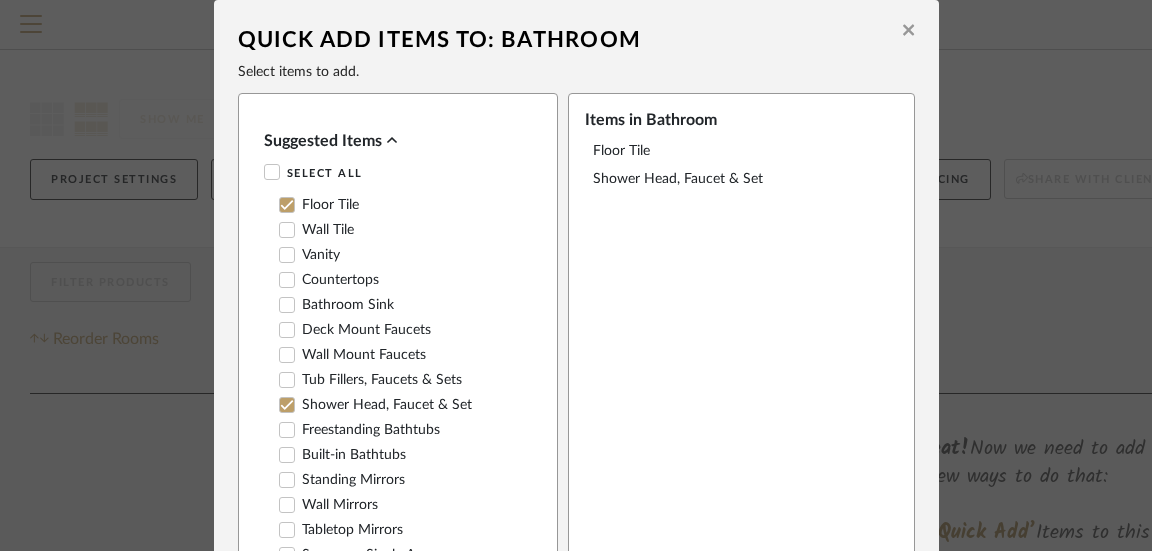 click at bounding box center (287, 405) 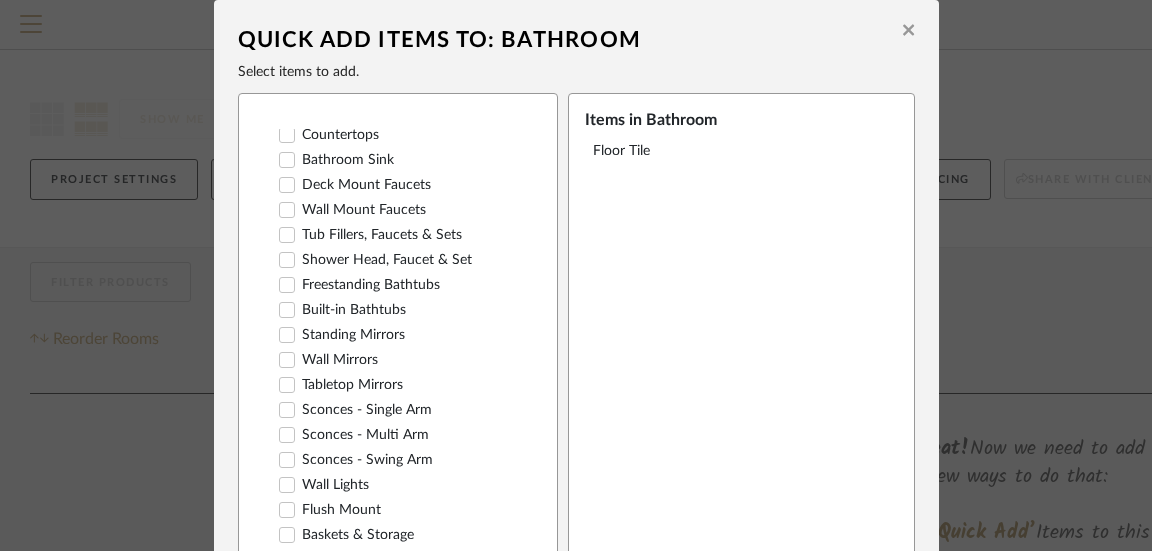 scroll, scrollTop: 146, scrollLeft: 0, axis: vertical 